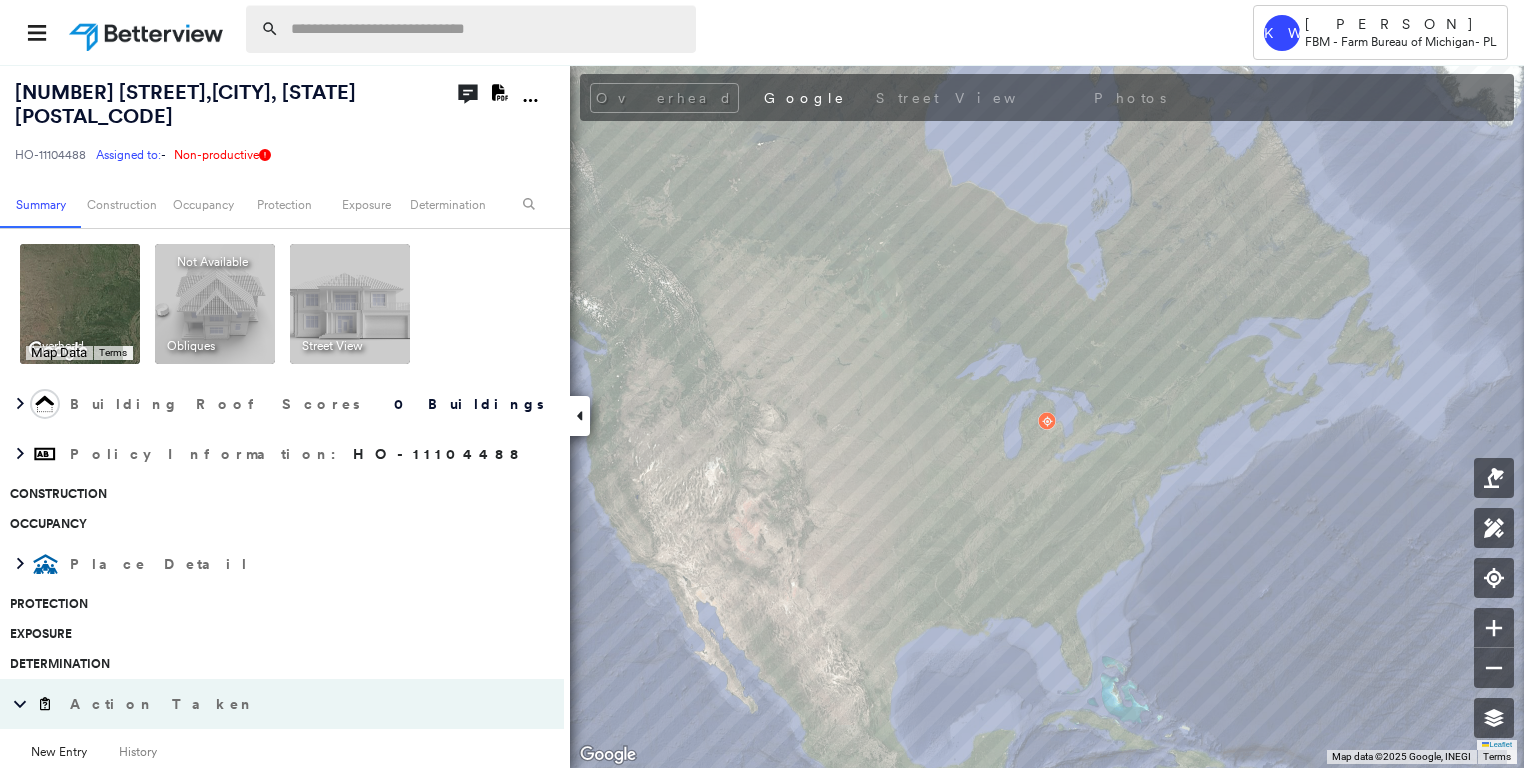 scroll, scrollTop: 0, scrollLeft: 0, axis: both 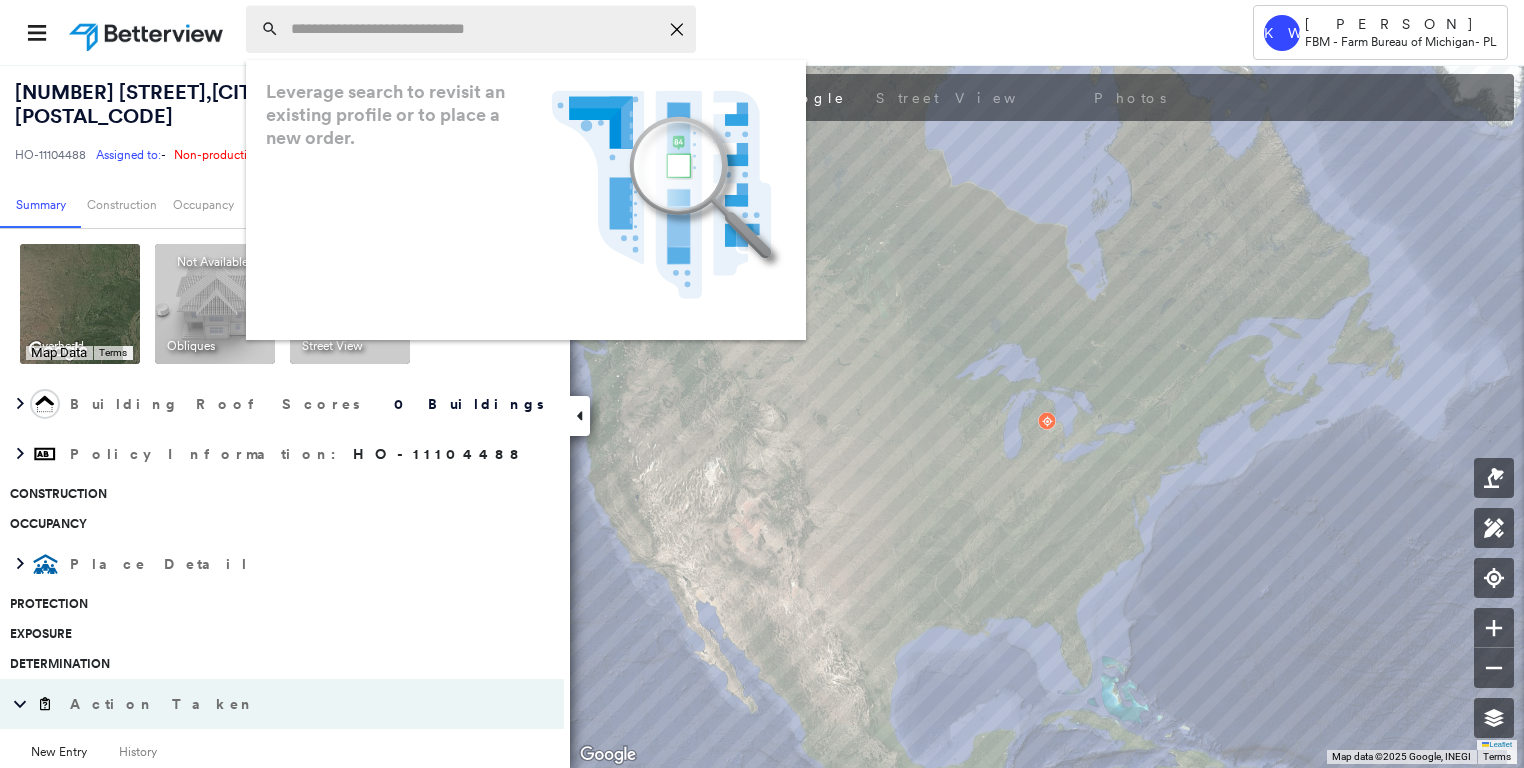paste on "**********" 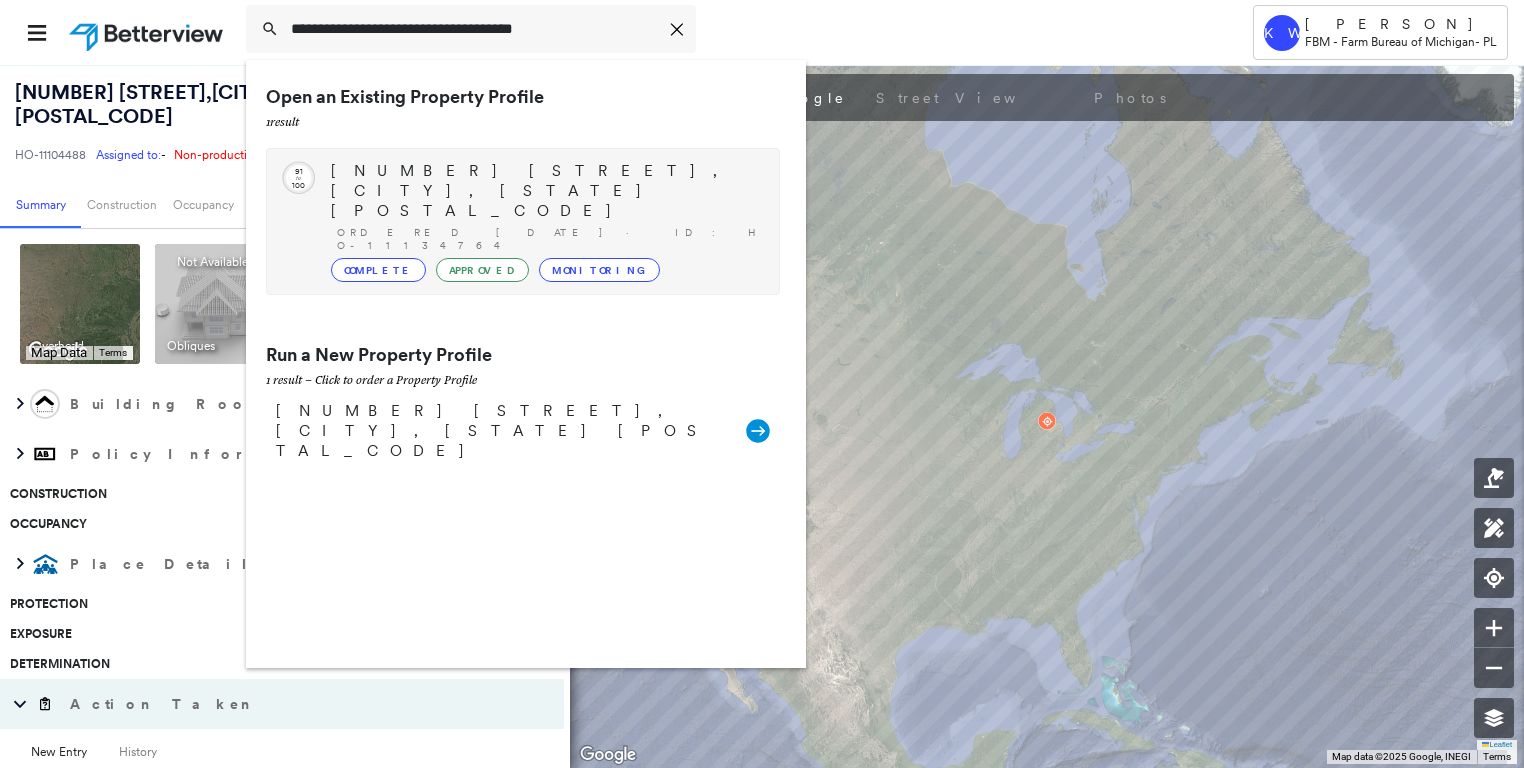 type on "**********" 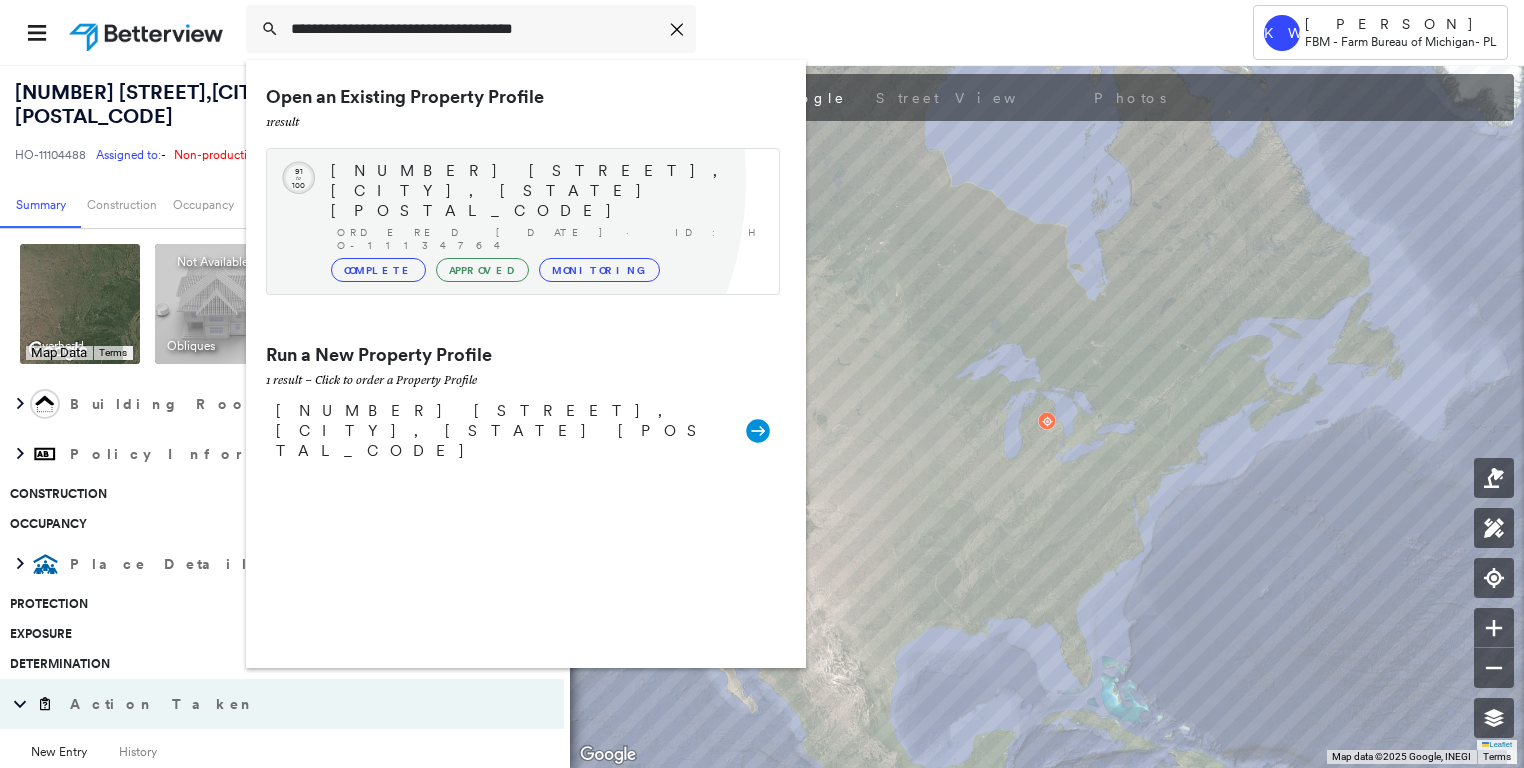 click on "[NUMBER] [STREET], [CITY], [STATE] [POSTAL_CODE]" at bounding box center (545, 191) 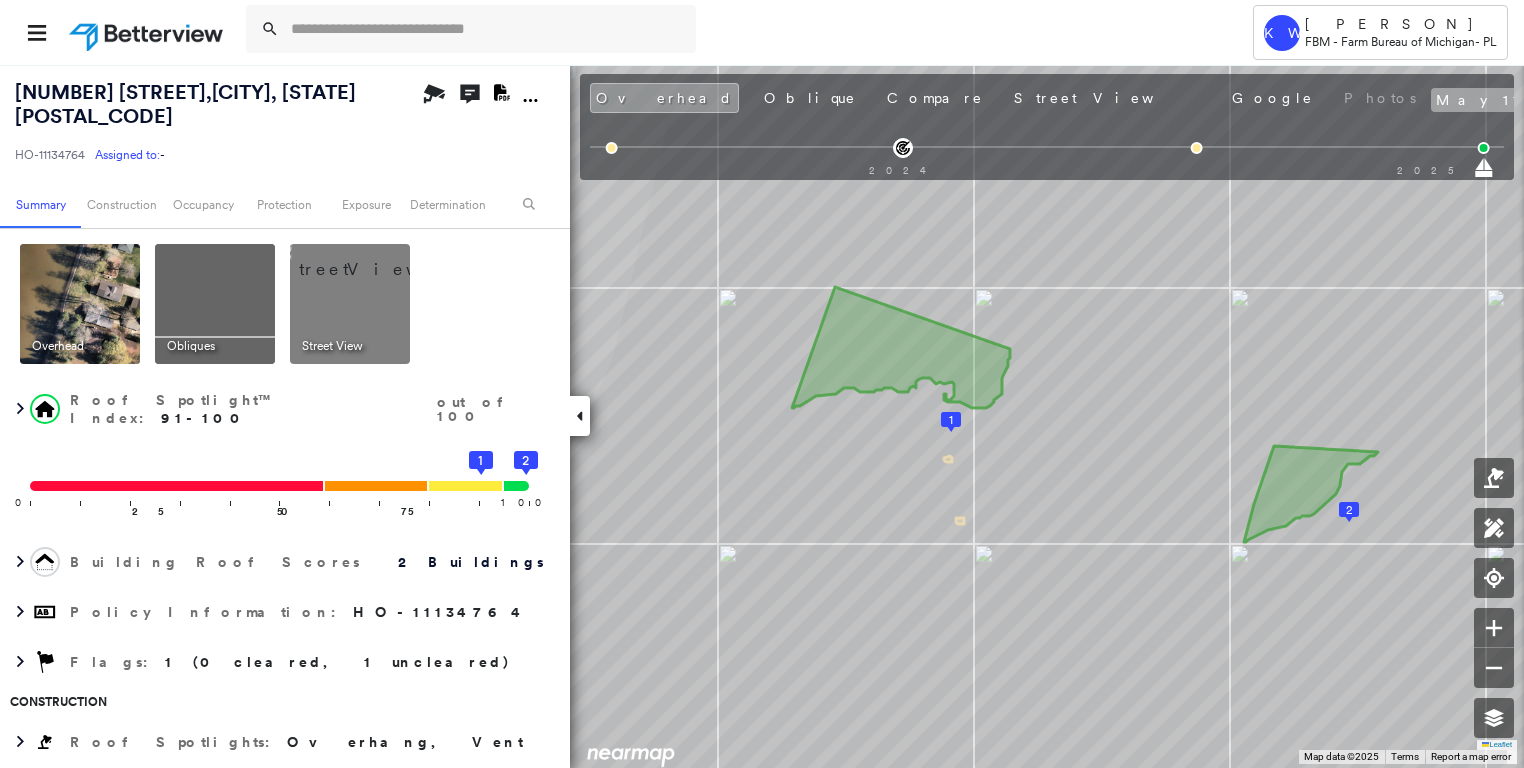 click 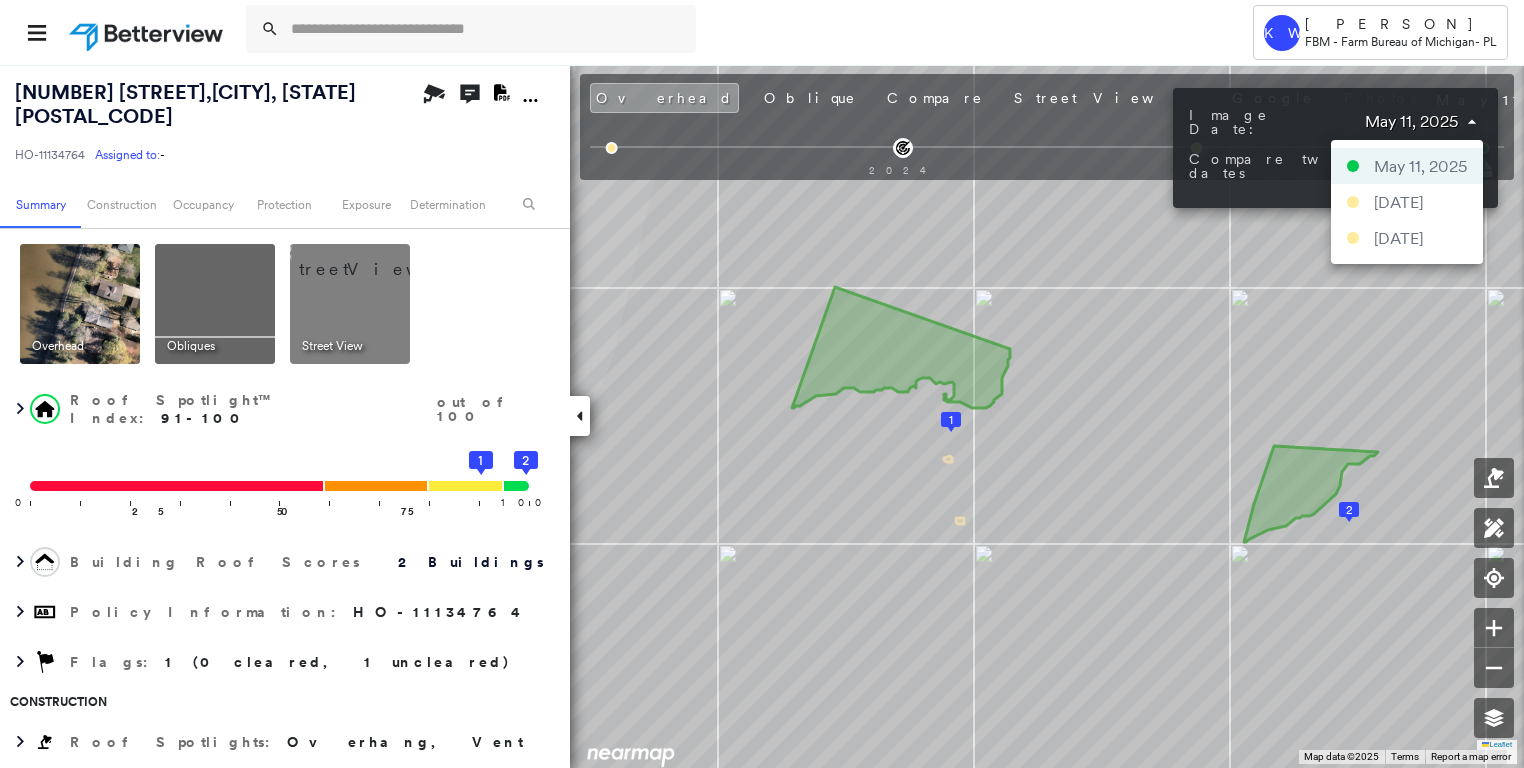 click on "Tower KW Kristina Wallace FBM - Farm Bureau of Michigan  -   PL 3281 LONG POINT DR ,  HOUGHTON LAKE, MI 48629 HO-11134764 Assigned to:  - Assigned to:  - HO-11134764 Assigned to:  - Open Comments Download PDF Report Summary Construction Occupancy Protection Exposure Determination Overhead Obliques Street View Roof Spotlight™ Index :  91-100 out of 100 0 100 25 50 75 2 1 Building Roof Scores 2 Buildings Policy Information :  HO-11134764 Flags :  1 (0 cleared, 1 uncleared) Construction Roof Spotlights :  Overhang, Vent Property Features :  Water Hazard Roof Size & Shape :  2 buildings  Occupancy Place Detail Protection Exposure FEMA Risk Index Additional Perils Determination Flags :  1 (0 cleared, 1 uncleared) Uncleared Flags (1) Cleared Flags  (0) Low Low Priority Flagged 09/15/23 Clear Action Taken New Entry History Quote/New Business Terms & Conditions Added ACV Endorsement Added Cosmetic Endorsement Inspection/Loss Control Report Information Added to Inspection Survey Onsite Inspection Ordered General" at bounding box center [762, 384] 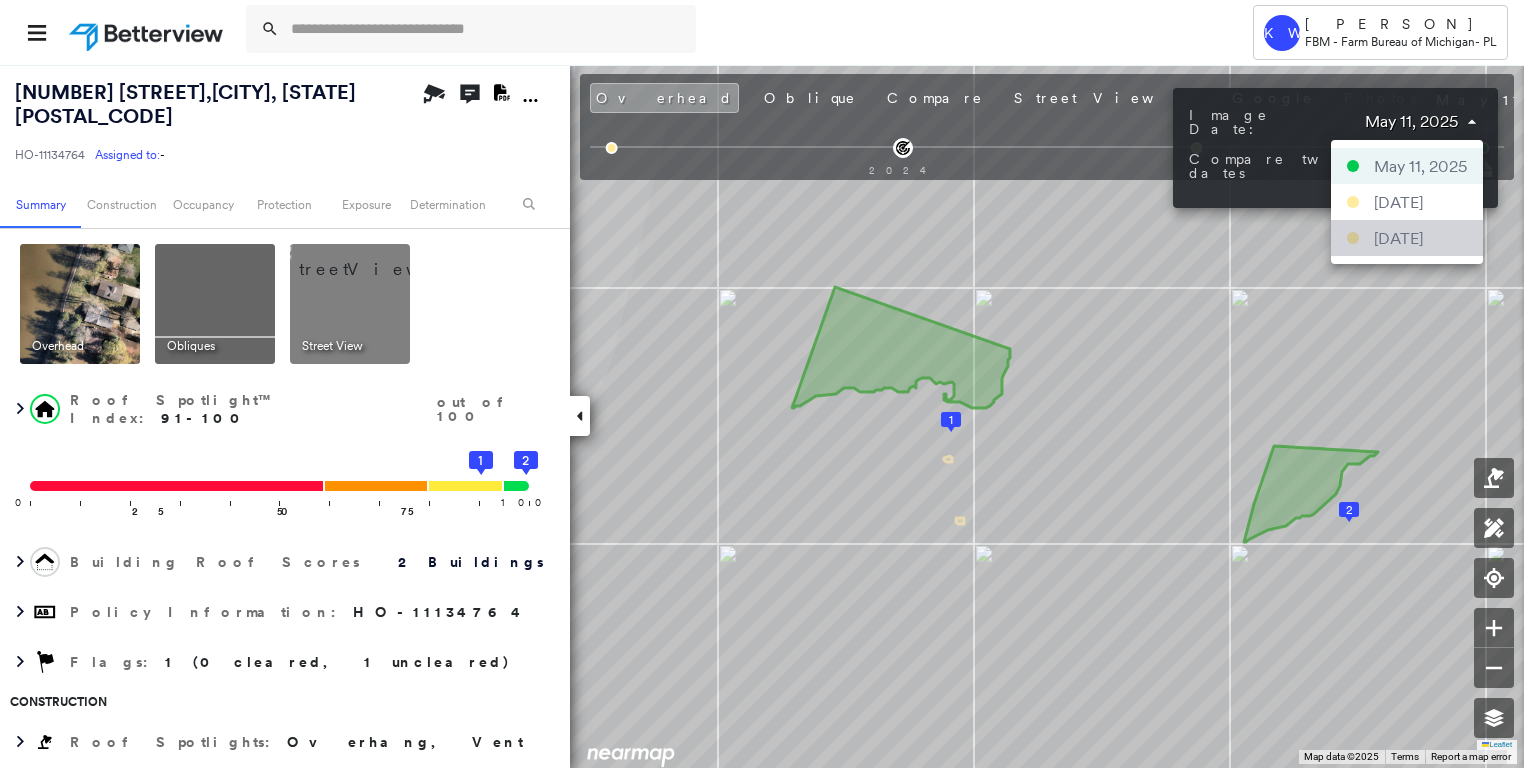 click on "May 10, 2023" at bounding box center (1398, 238) 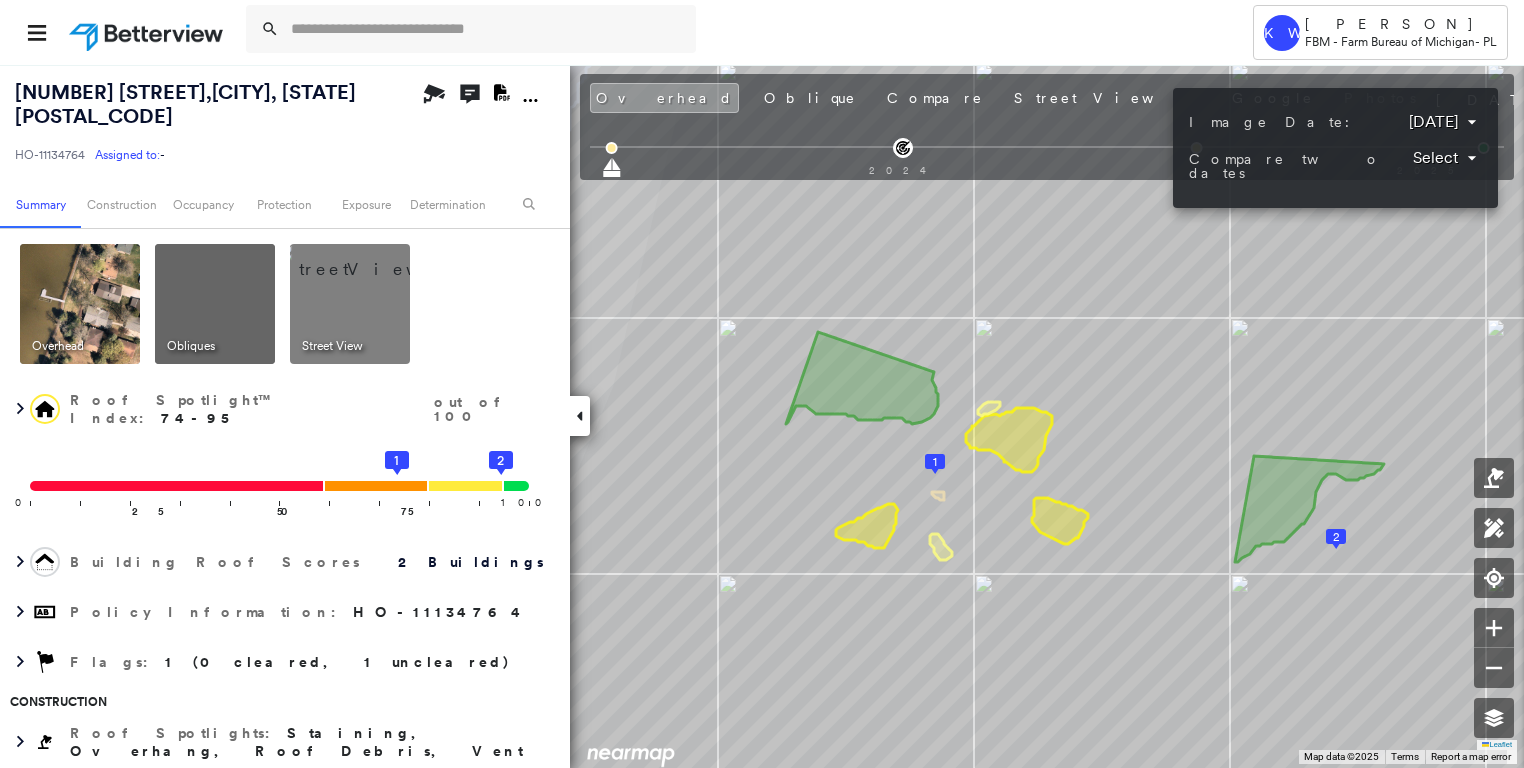 click on "Tower KW Kristina Wallace FBM - Farm Bureau of Michigan  -   PL 3281 LONG POINT DR ,  HOUGHTON LAKE, MI 48629 HO-11134764 Assigned to:  - Assigned to:  - HO-11134764 Assigned to:  - Open Comments Download PDF Report Summary Construction Occupancy Protection Exposure Determination Overhead Obliques Street View Roof Spotlight™ Index :  74-95 out of 100 0 100 25 50 75 1 2 Building Roof Scores 2 Buildings Policy Information :  HO-11134764 Flags :  1 (0 cleared, 1 uncleared) Construction Roof Spotlights :  Staining, Overhang, Roof Debris, Vent Property Features :  Water Hazard Roof Size & Shape :  2 buildings  Occupancy Place Detail Protection Exposure FEMA Risk Index Additional Perils Tree Fall Risk:  Present   Determination Flags :  1 (0 cleared, 1 uncleared) Uncleared Flags (1) Cleared Flags  (0) Low Low Priority Flagged 09/15/23 Clear Action Taken New Entry History Quote/New Business Terms & Conditions Added ACV Endorsement Added Cosmetic Endorsement Inspection/Loss Control Onsite Inspection Ordered General" at bounding box center (762, 384) 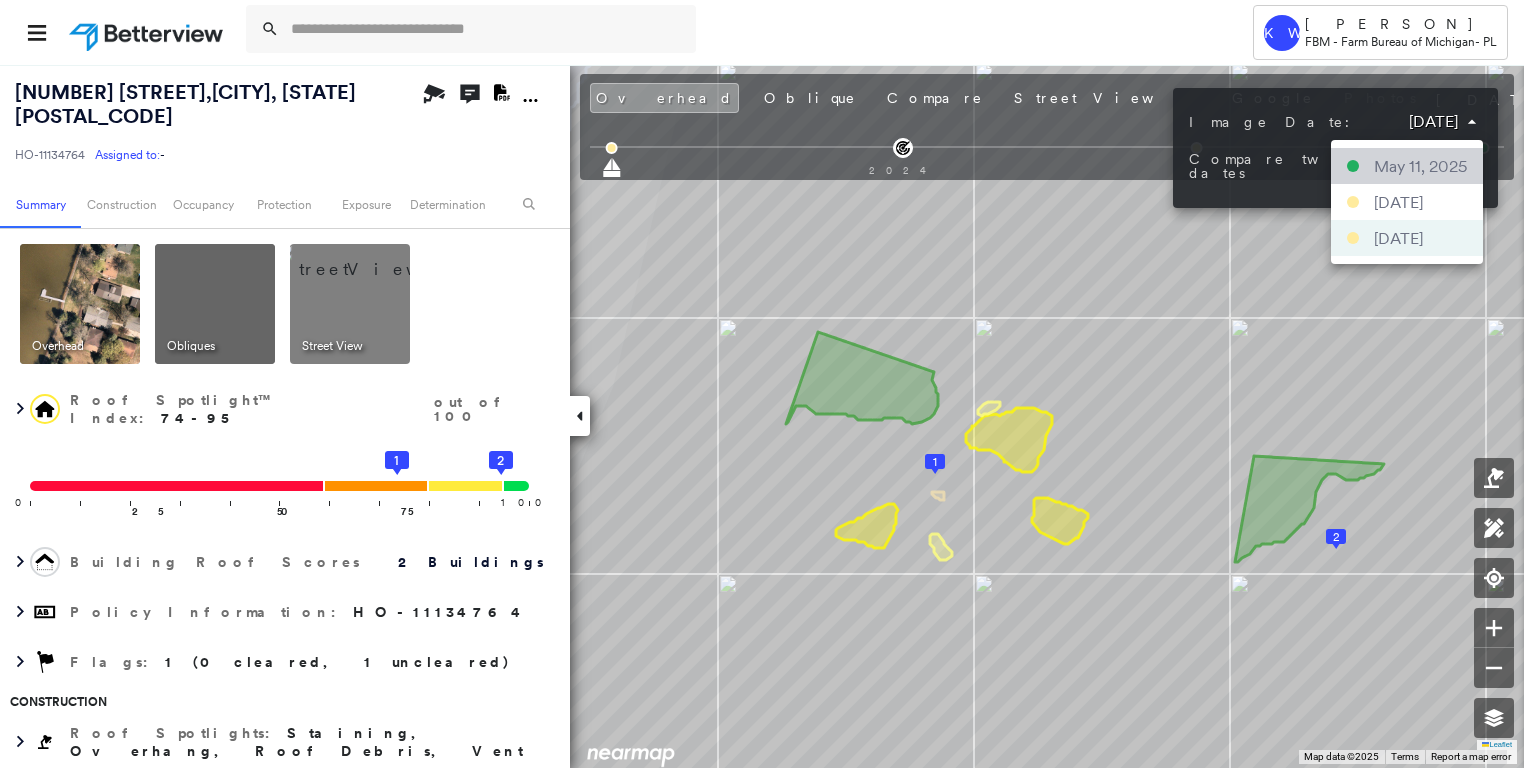 click on "May 11, 2025" at bounding box center [1407, 166] 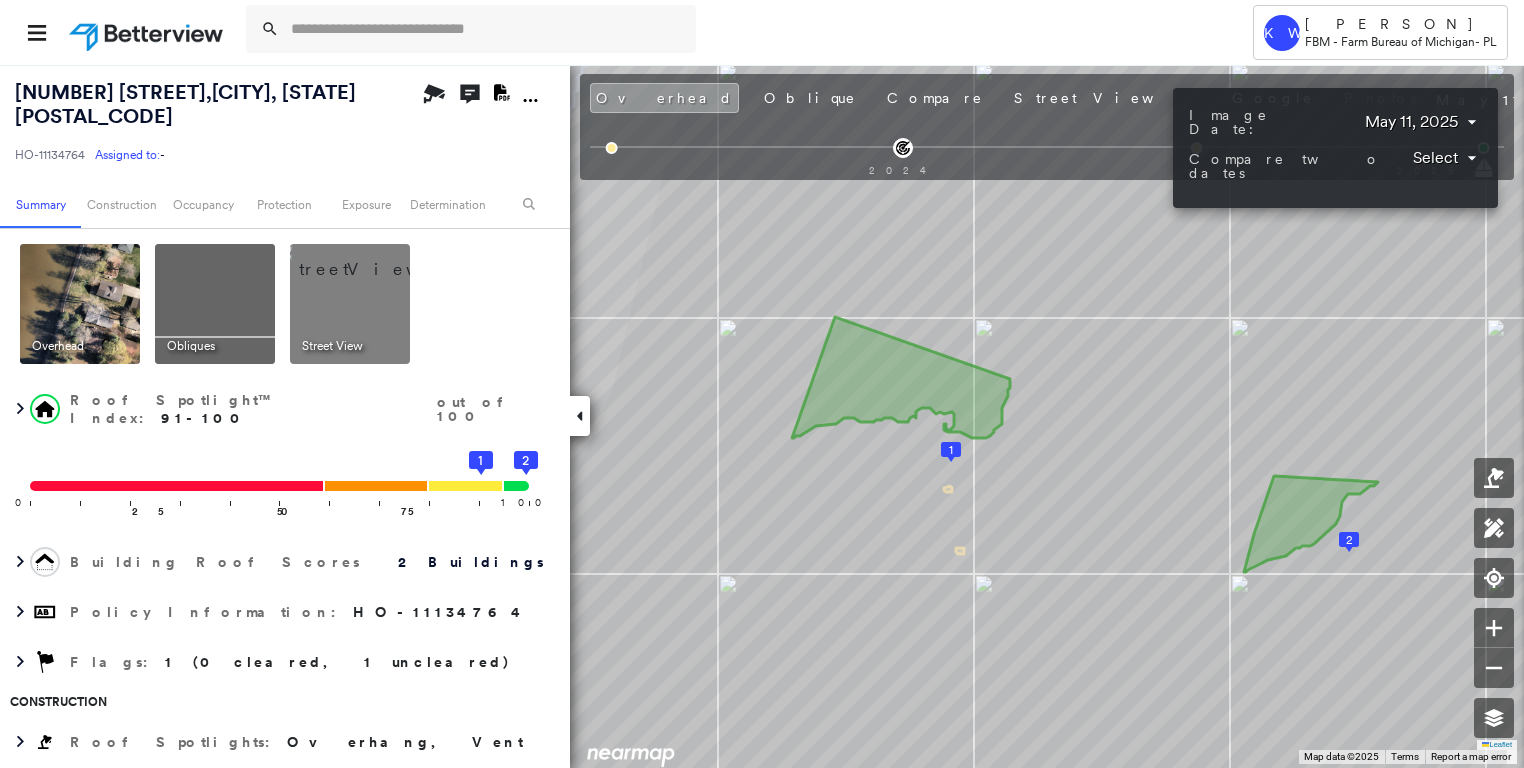 click at bounding box center (762, 384) 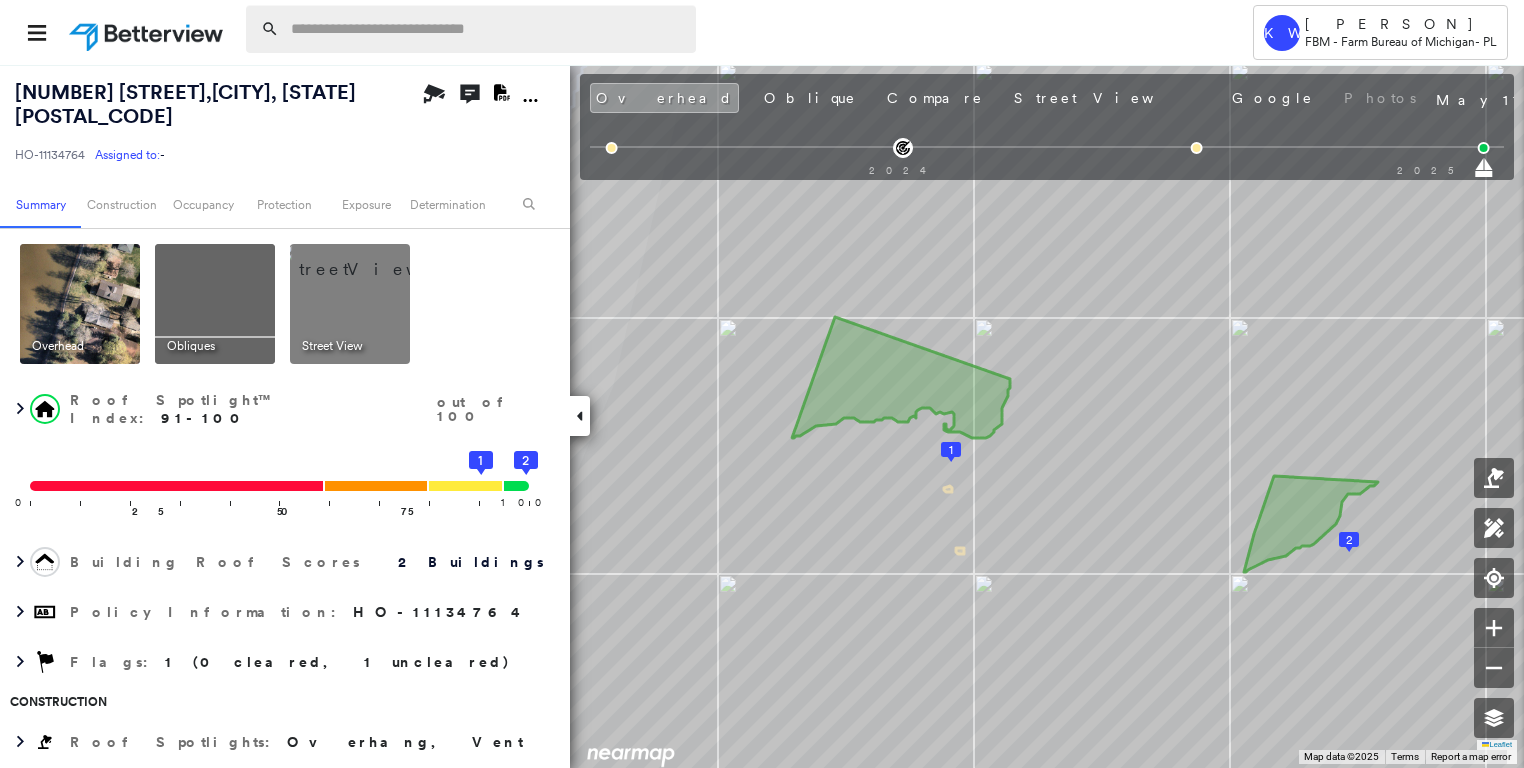 paste on "**********" 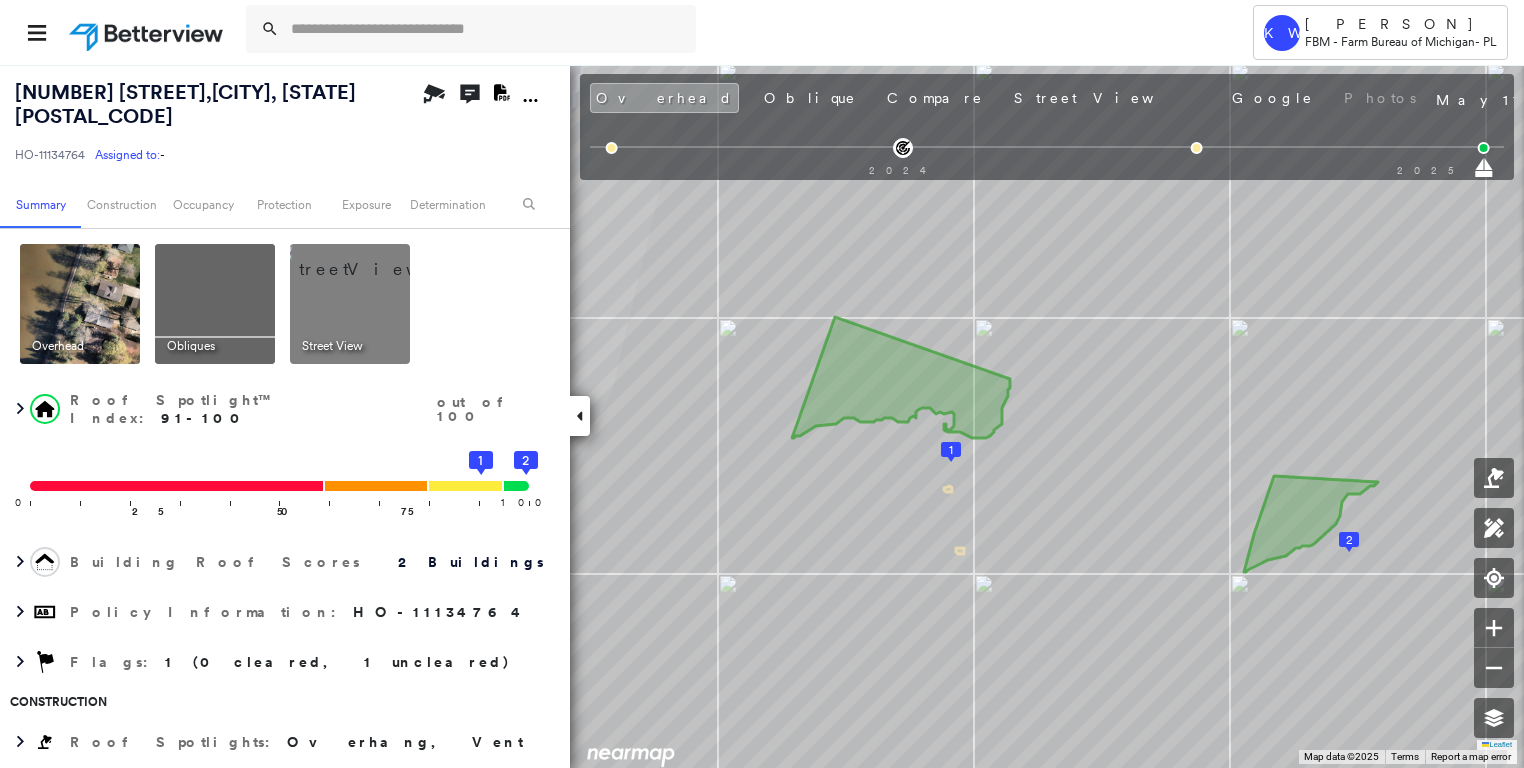 type on "**********" 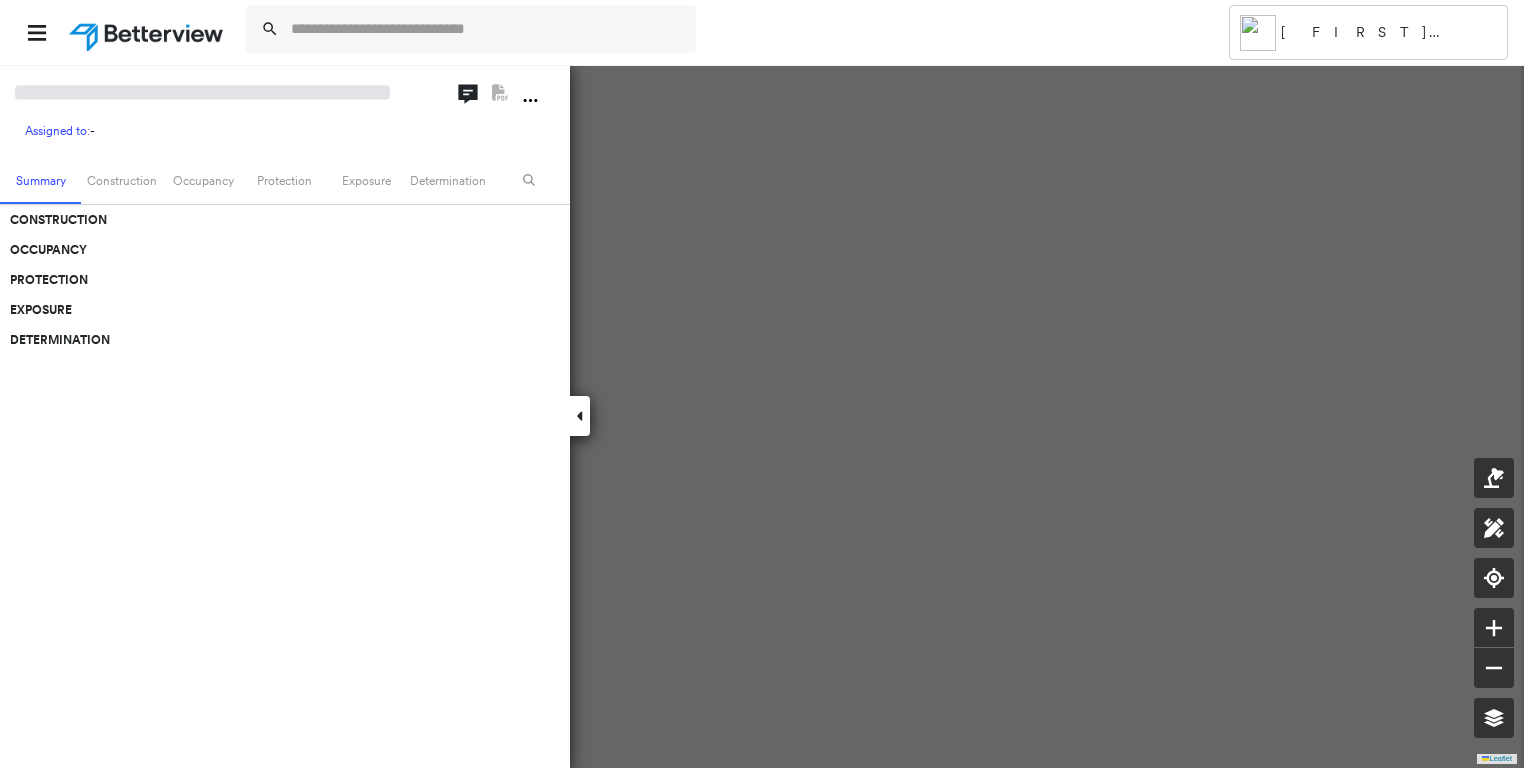 scroll, scrollTop: 0, scrollLeft: 0, axis: both 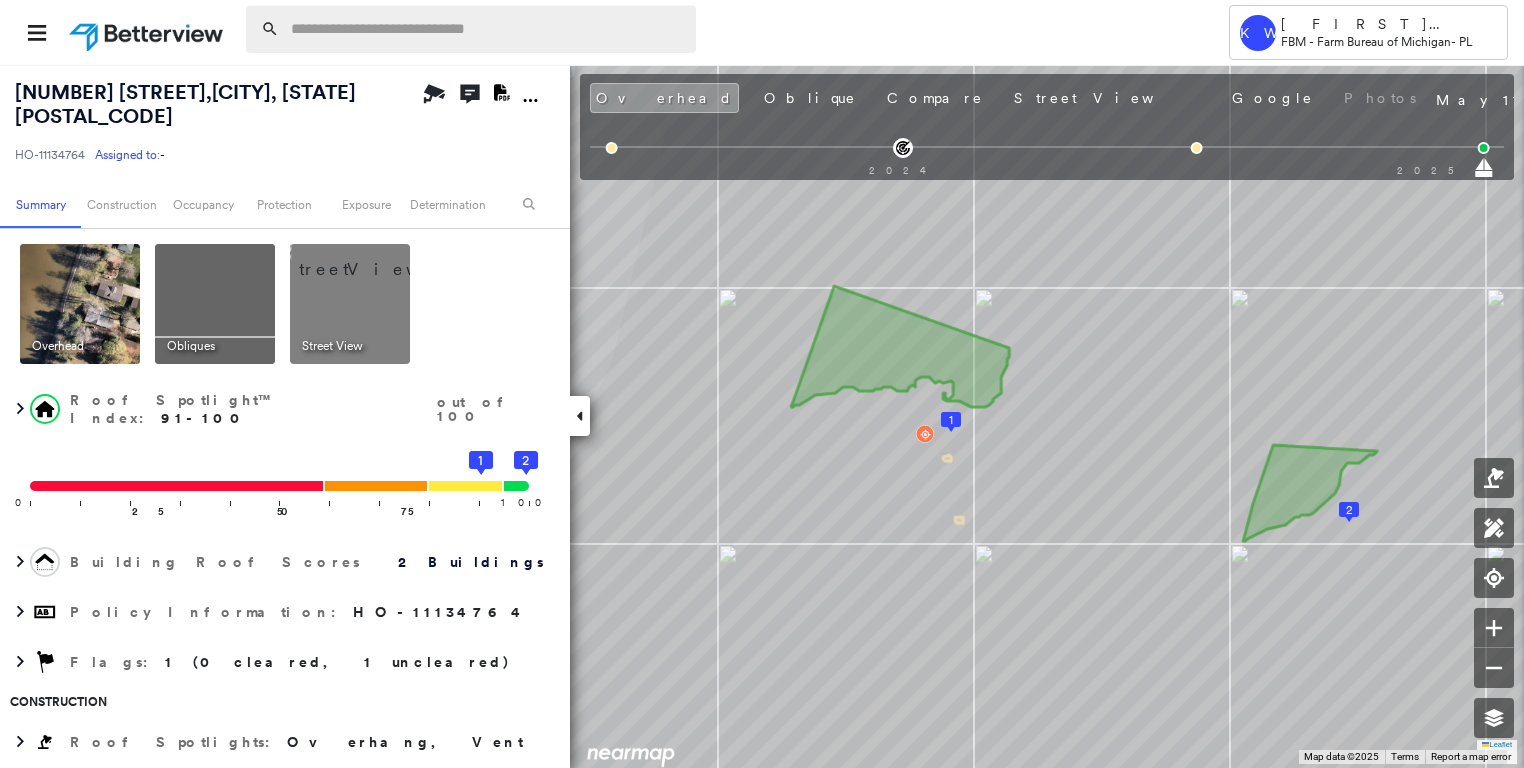 paste on "**********" 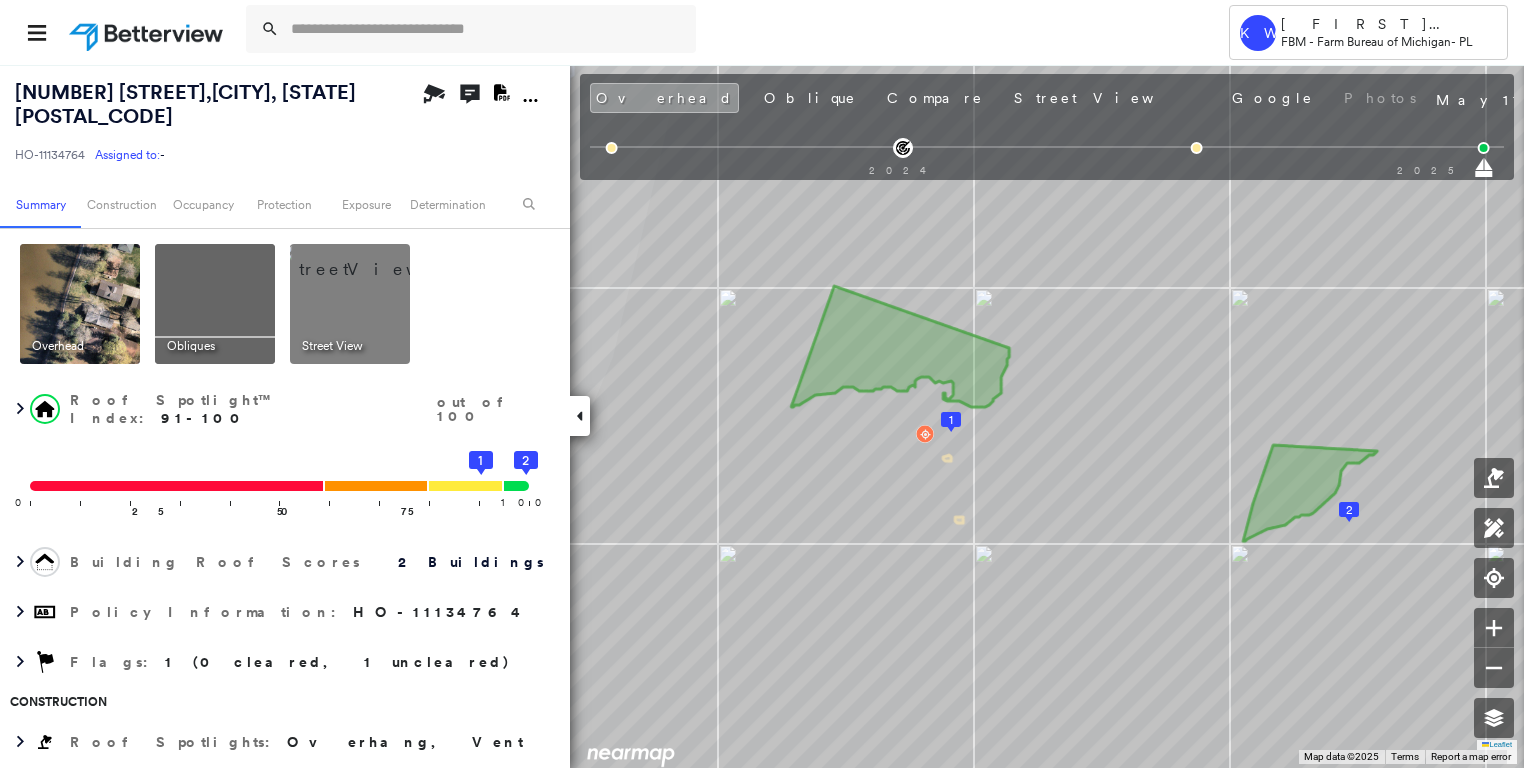 type on "**********" 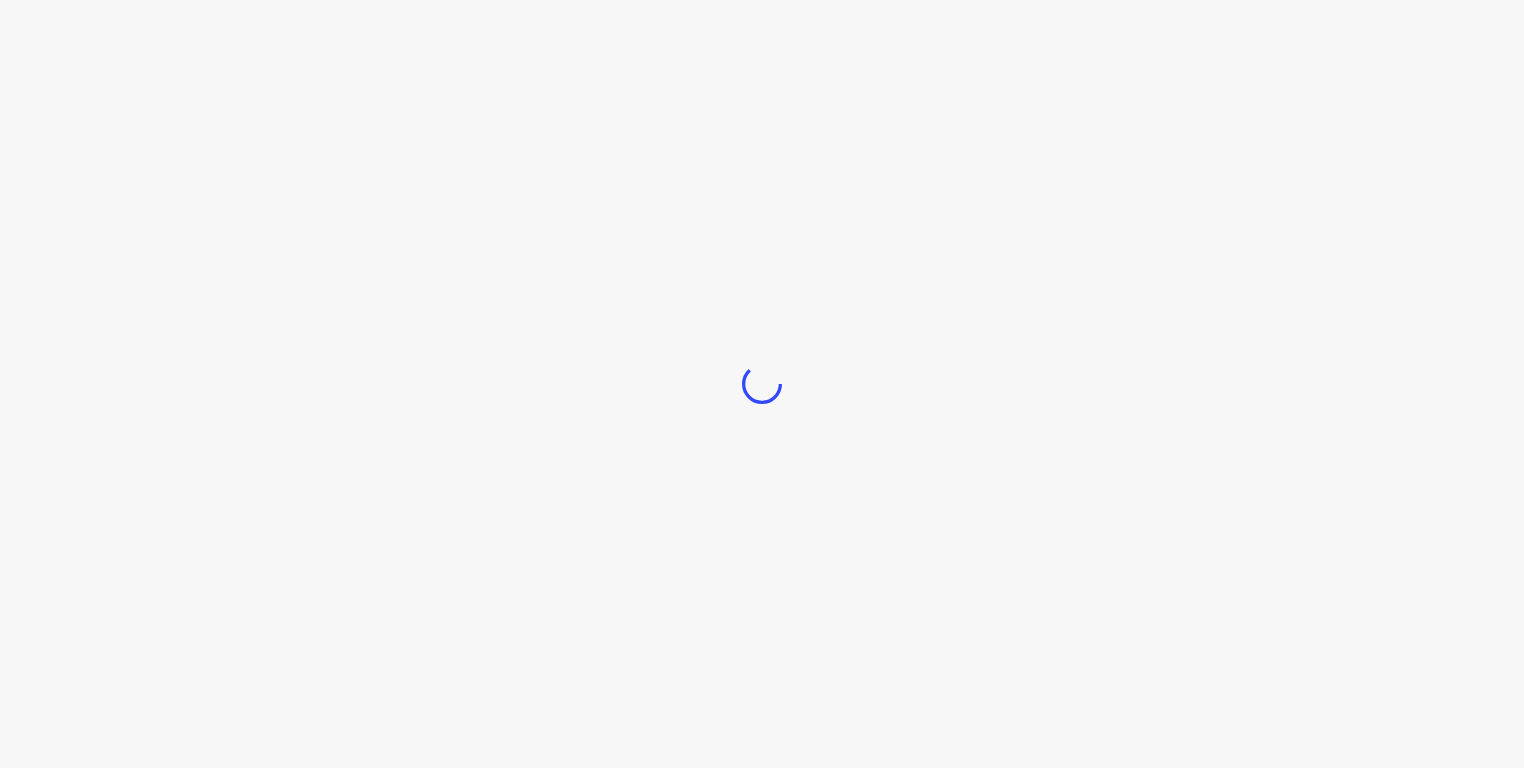 scroll, scrollTop: 0, scrollLeft: 0, axis: both 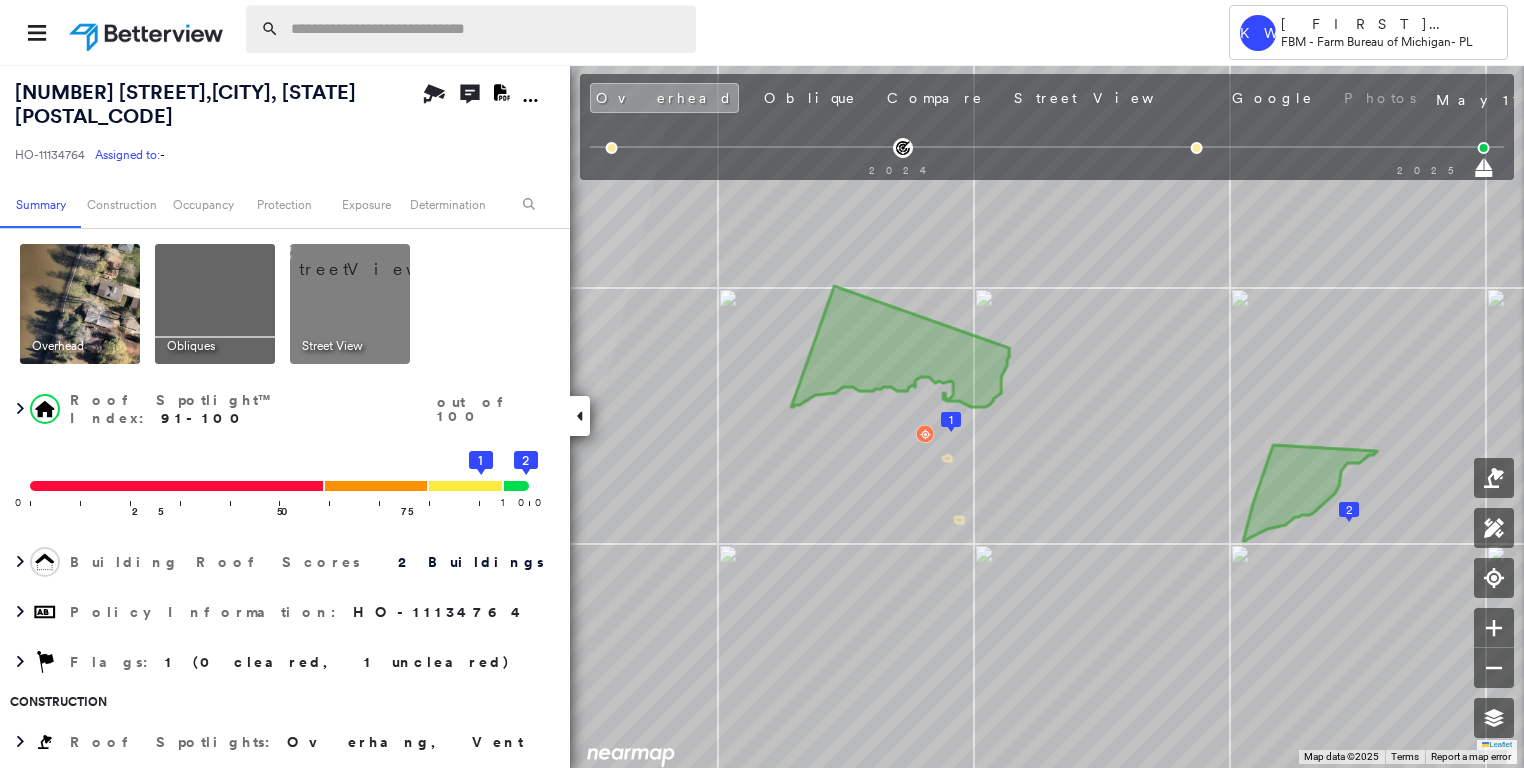 paste on "**********" 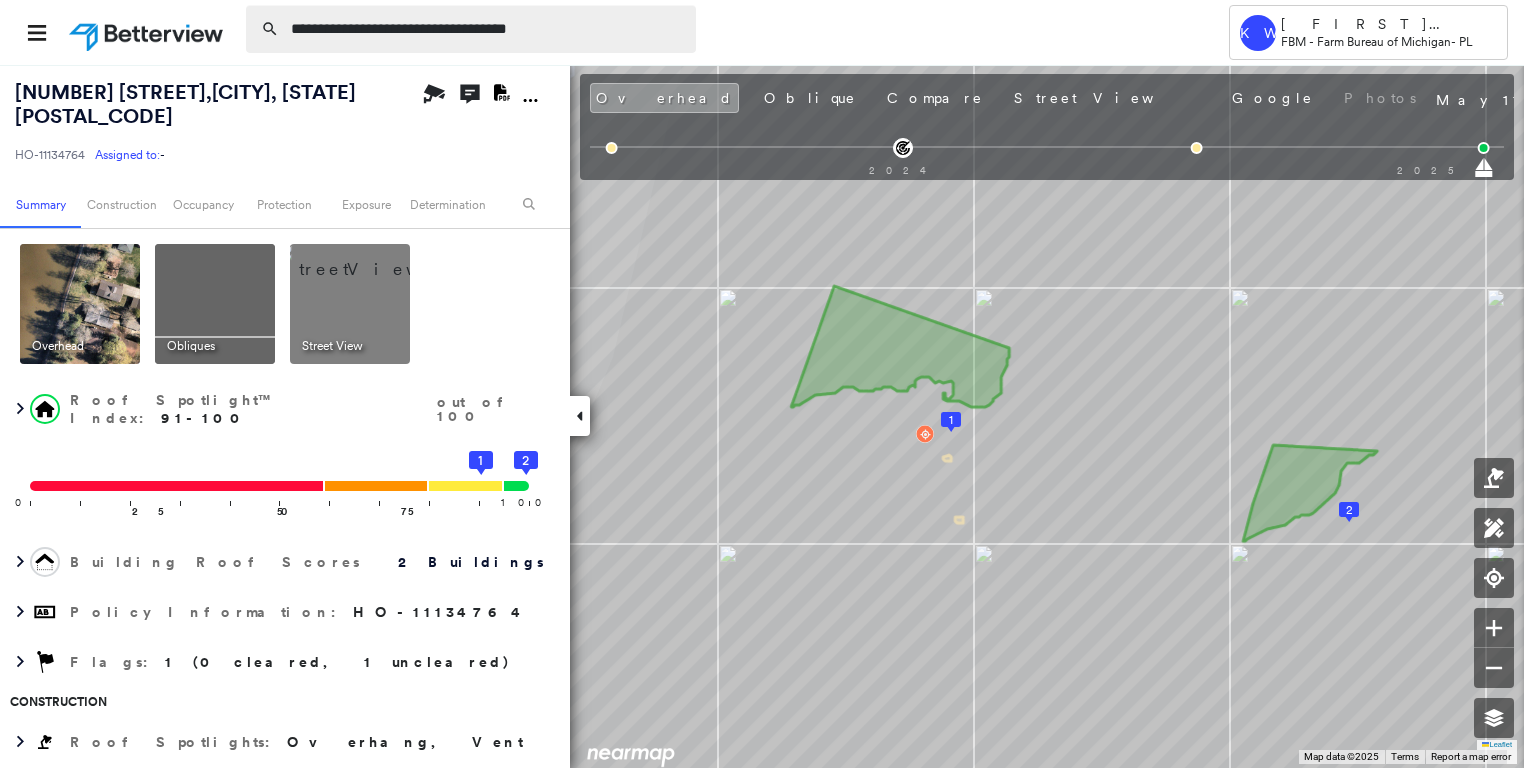 drag, startPoint x: 552, startPoint y: 29, endPoint x: 285, endPoint y: 35, distance: 267.0674 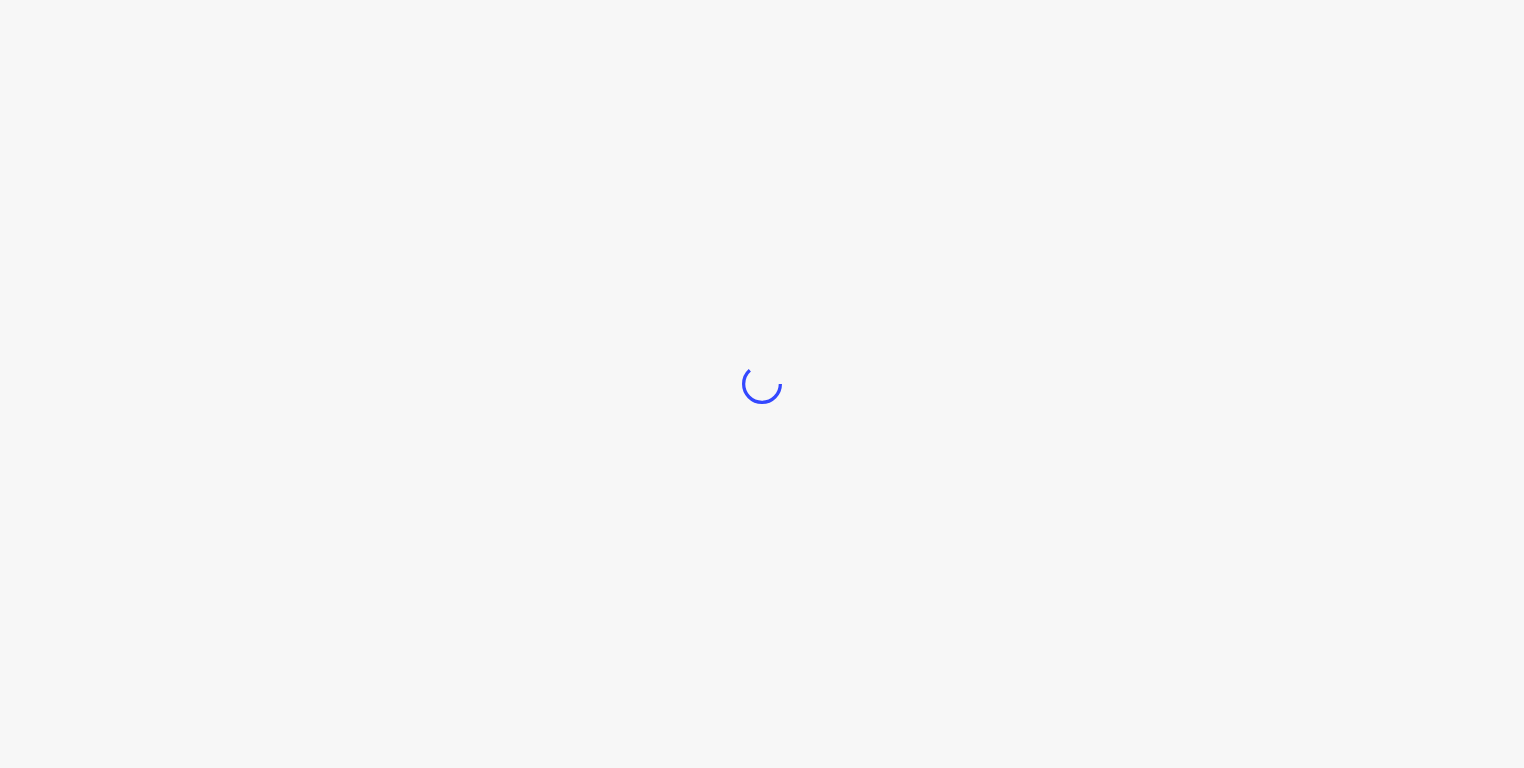 scroll, scrollTop: 0, scrollLeft: 0, axis: both 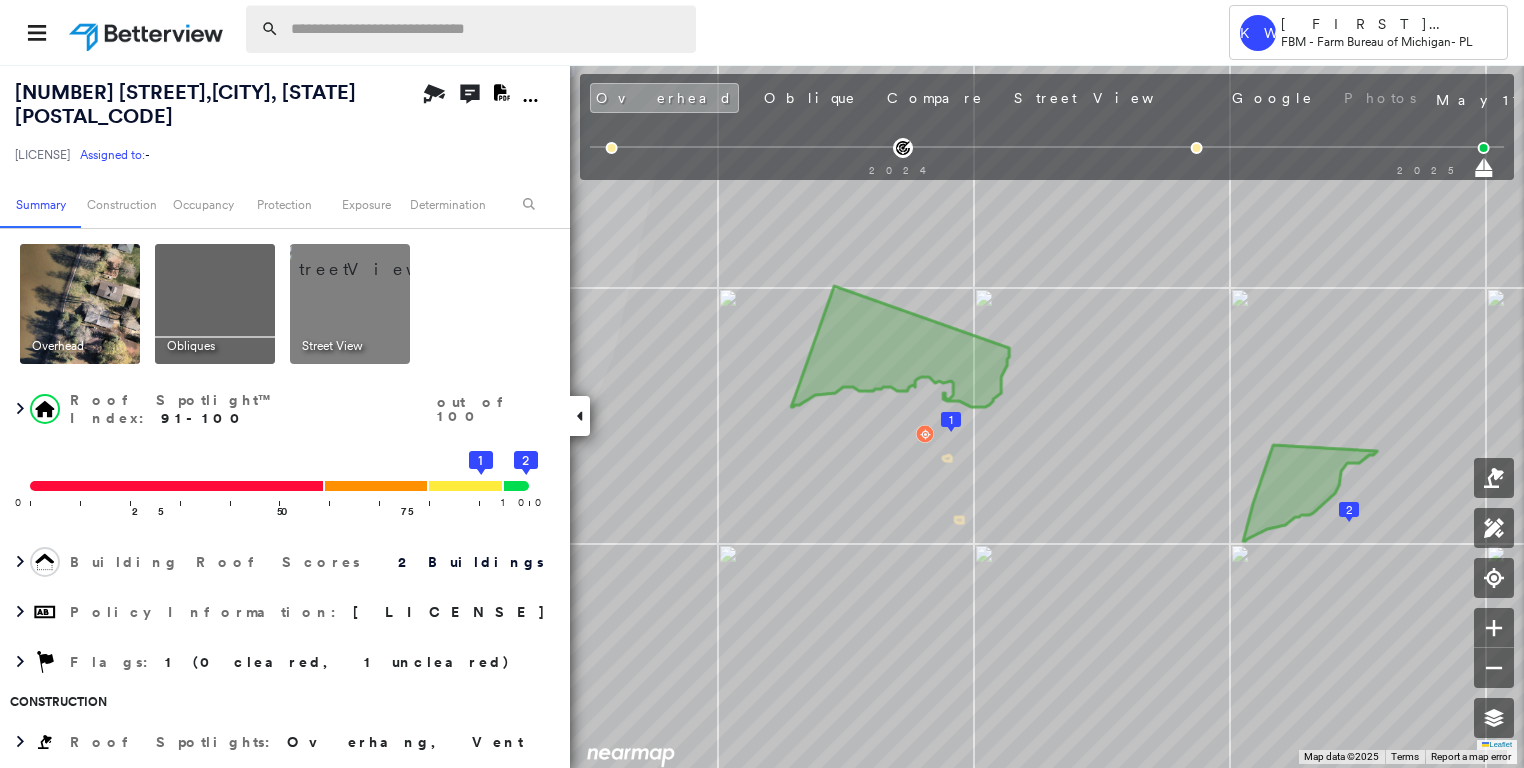 paste on "**********" 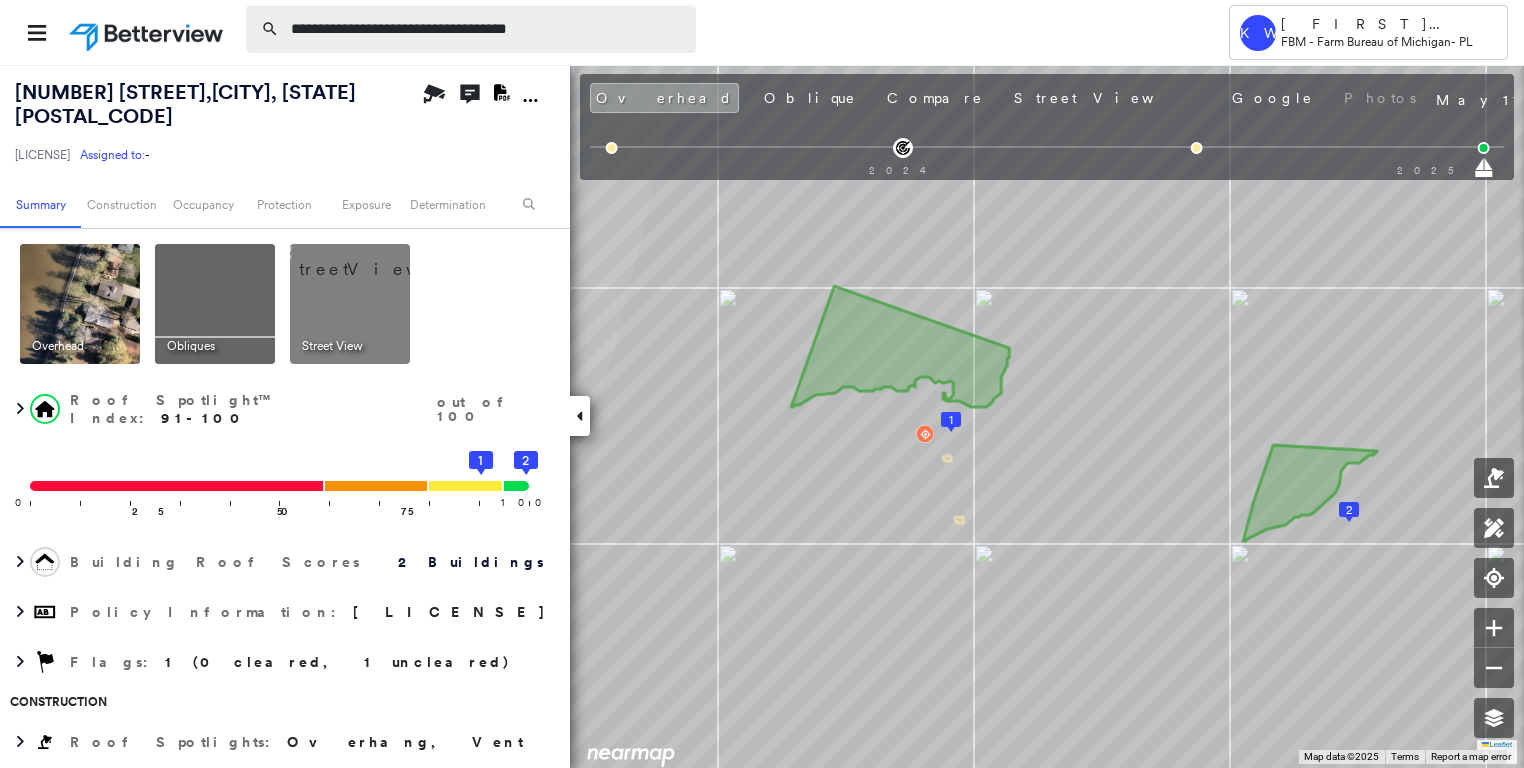 type on "**********" 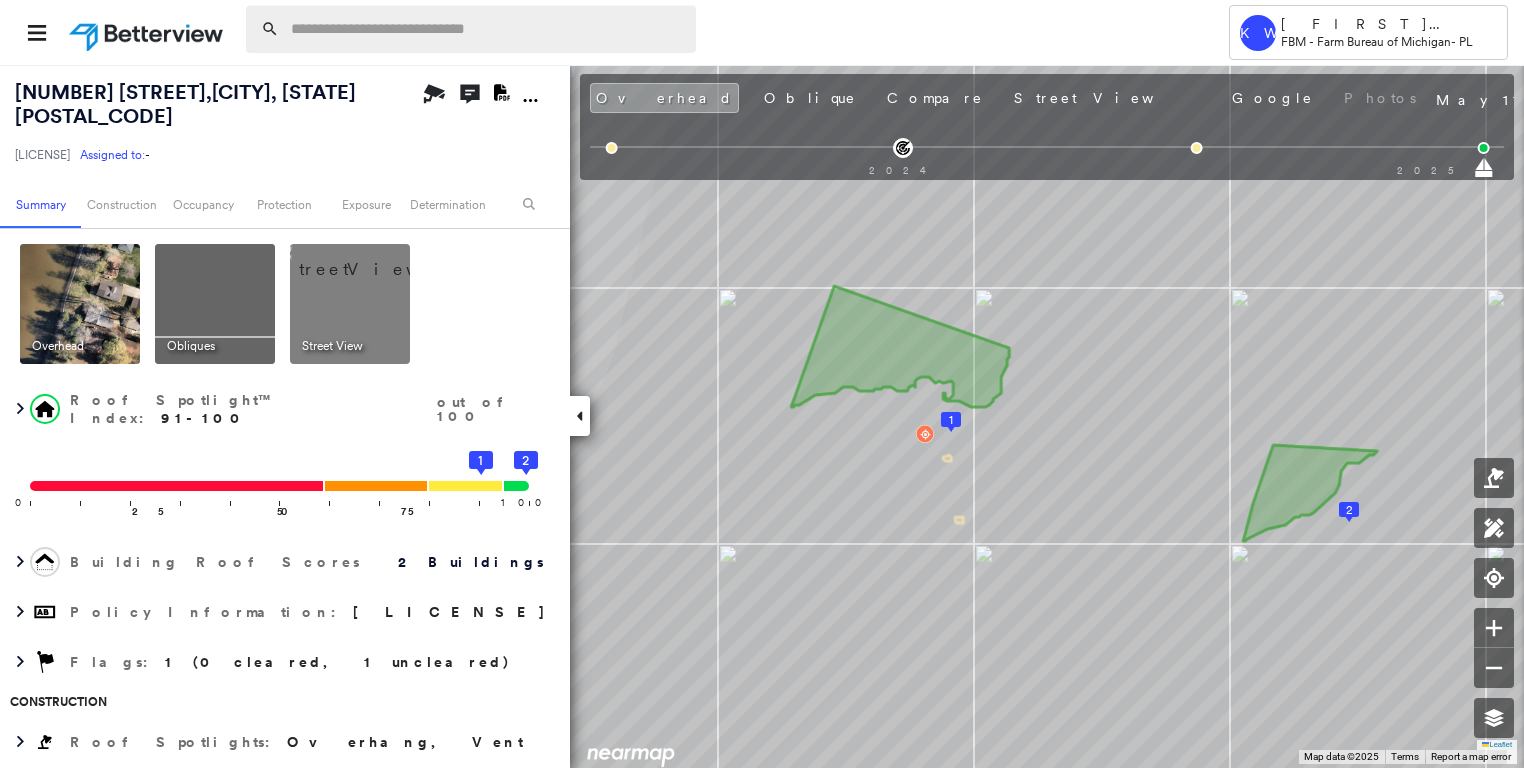 paste on "**********" 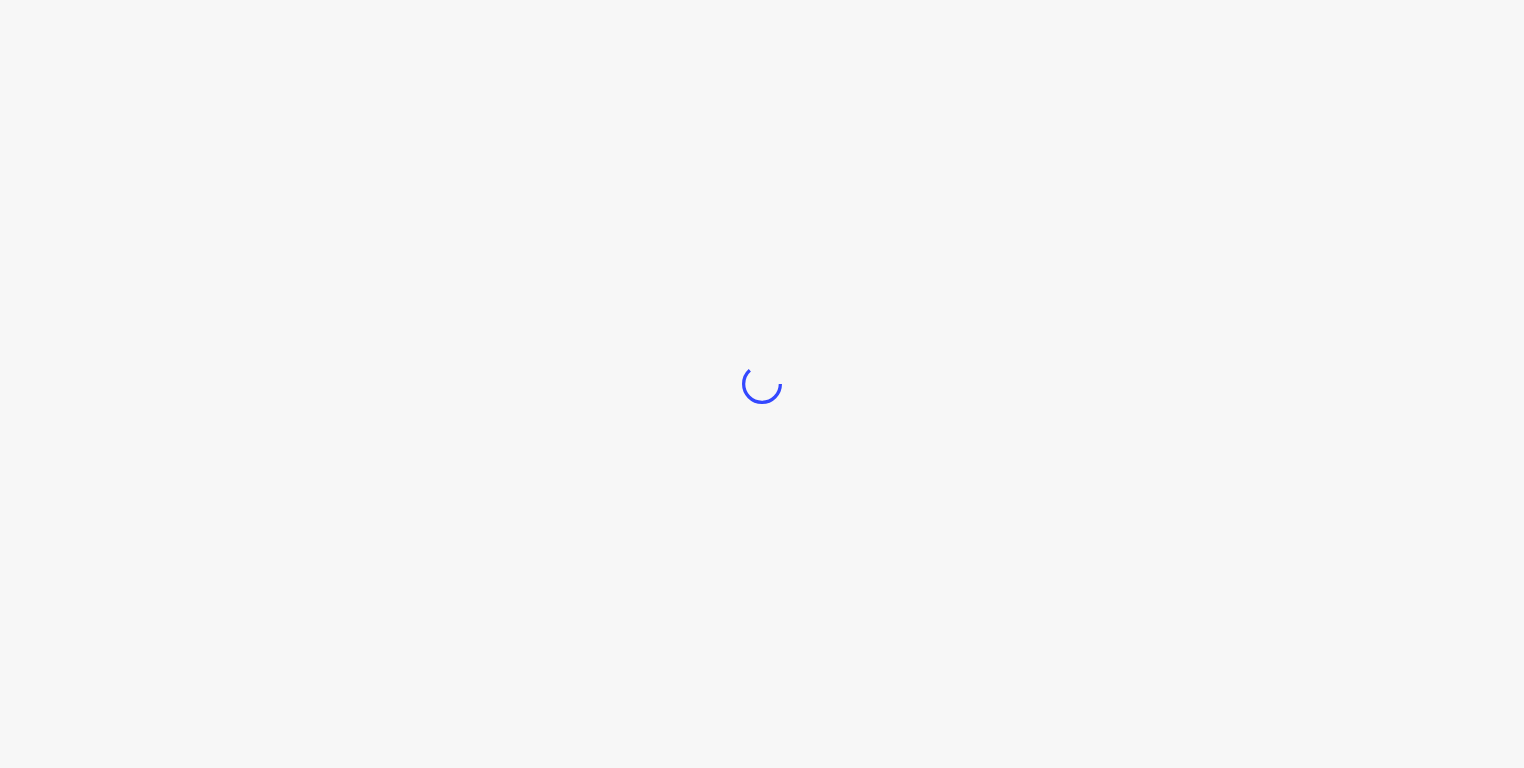 scroll, scrollTop: 0, scrollLeft: 0, axis: both 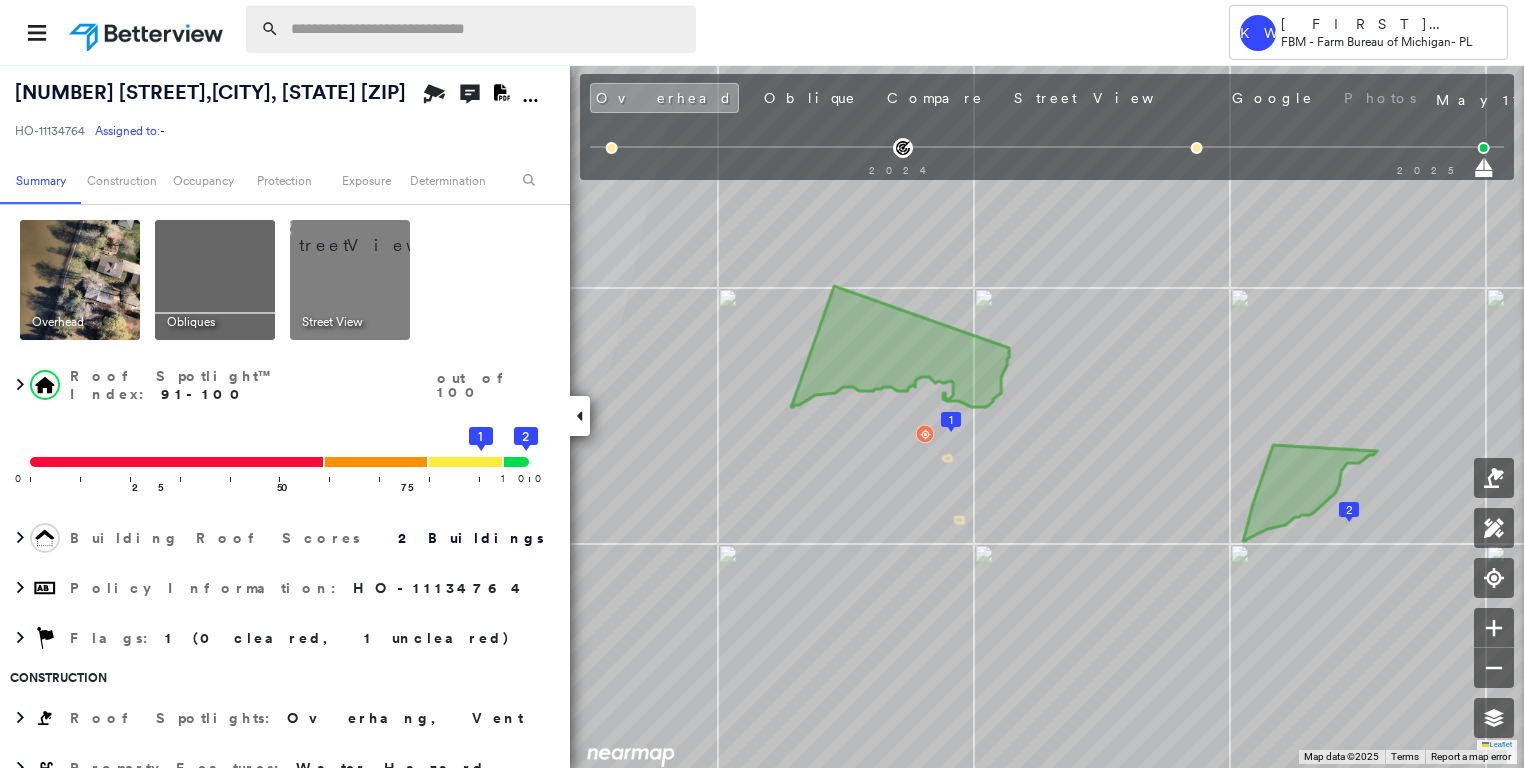 paste on "**********" 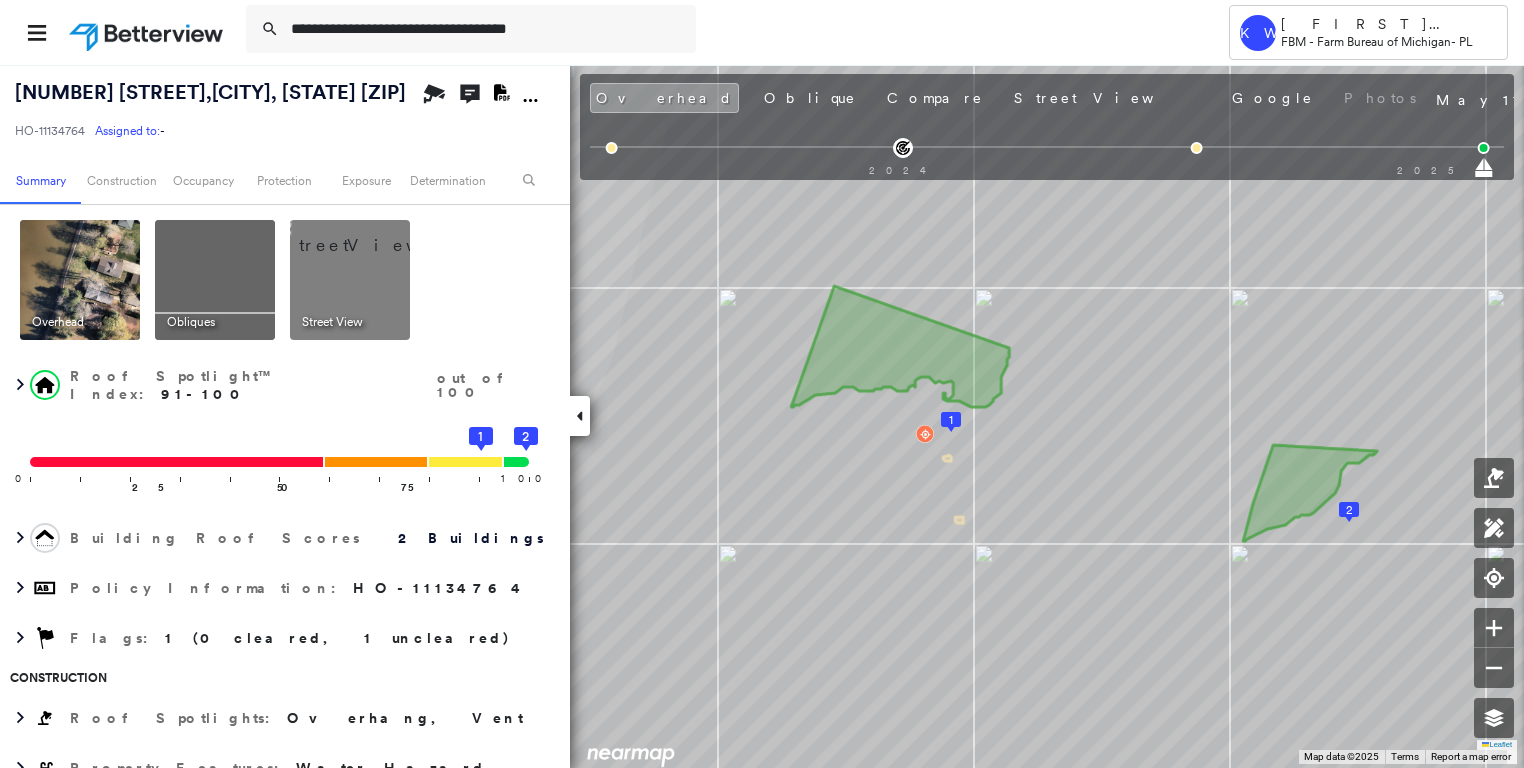 type on "**********" 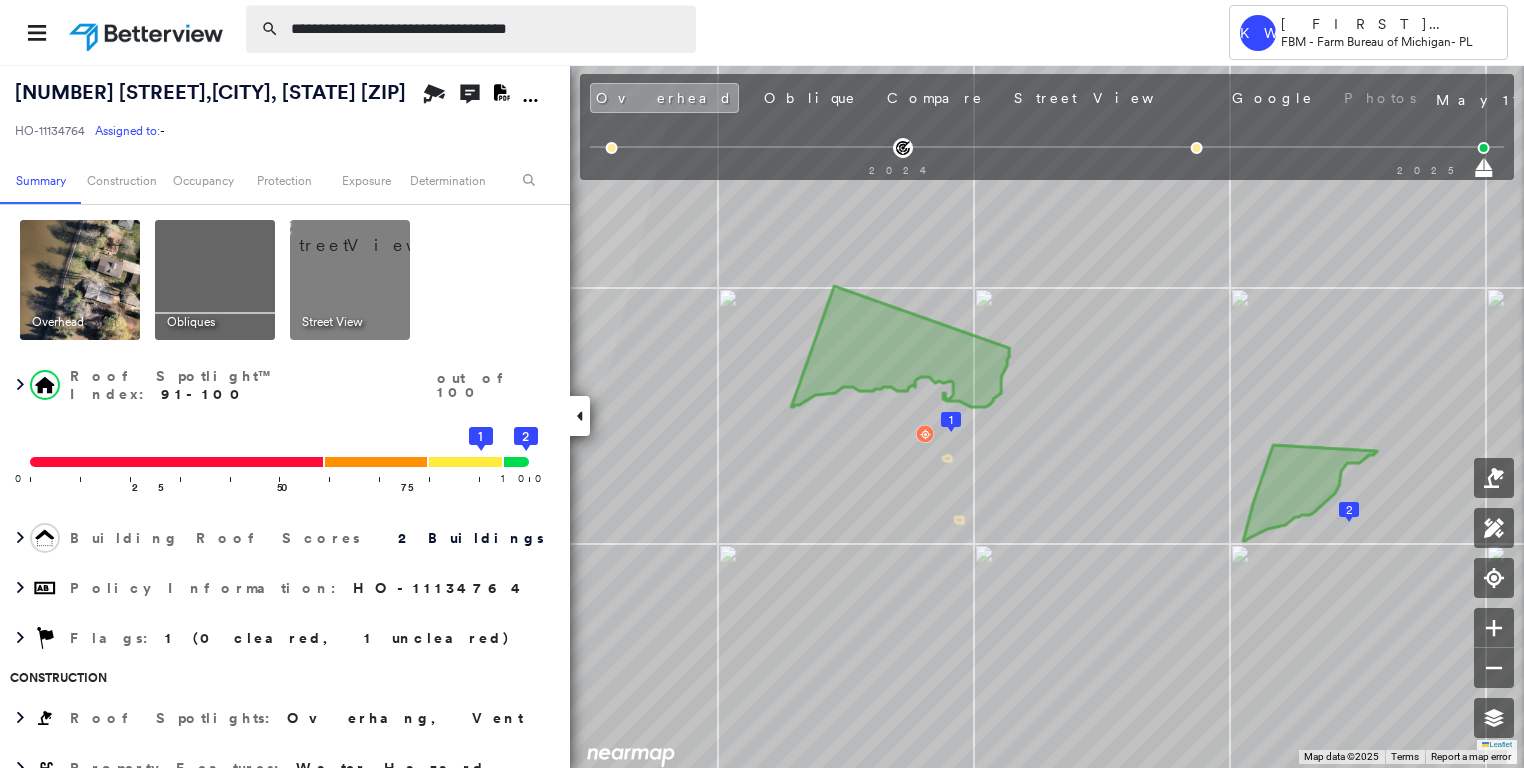 drag, startPoint x: 558, startPoint y: 33, endPoint x: 277, endPoint y: 41, distance: 281.11386 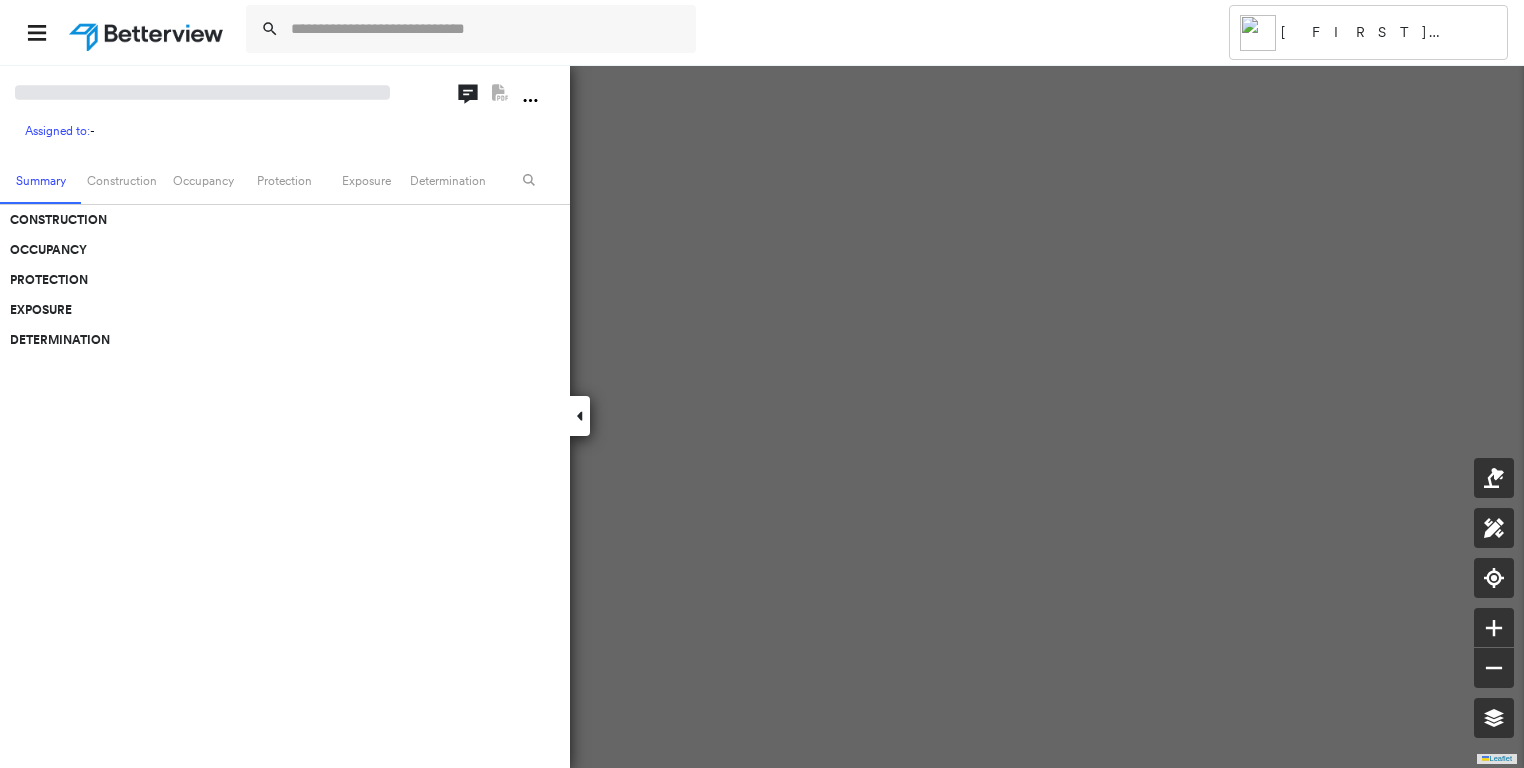 scroll, scrollTop: 0, scrollLeft: 0, axis: both 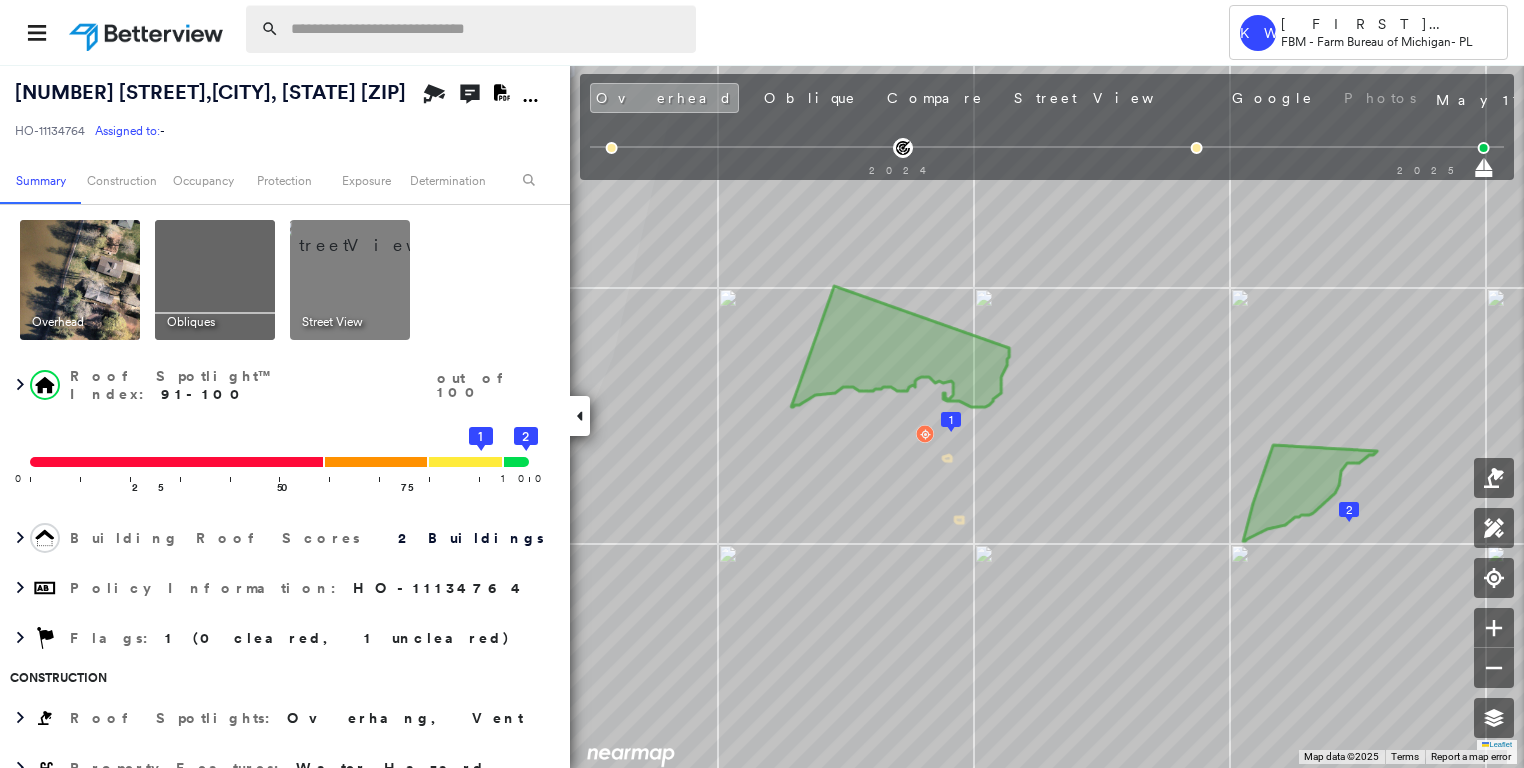 paste on "**********" 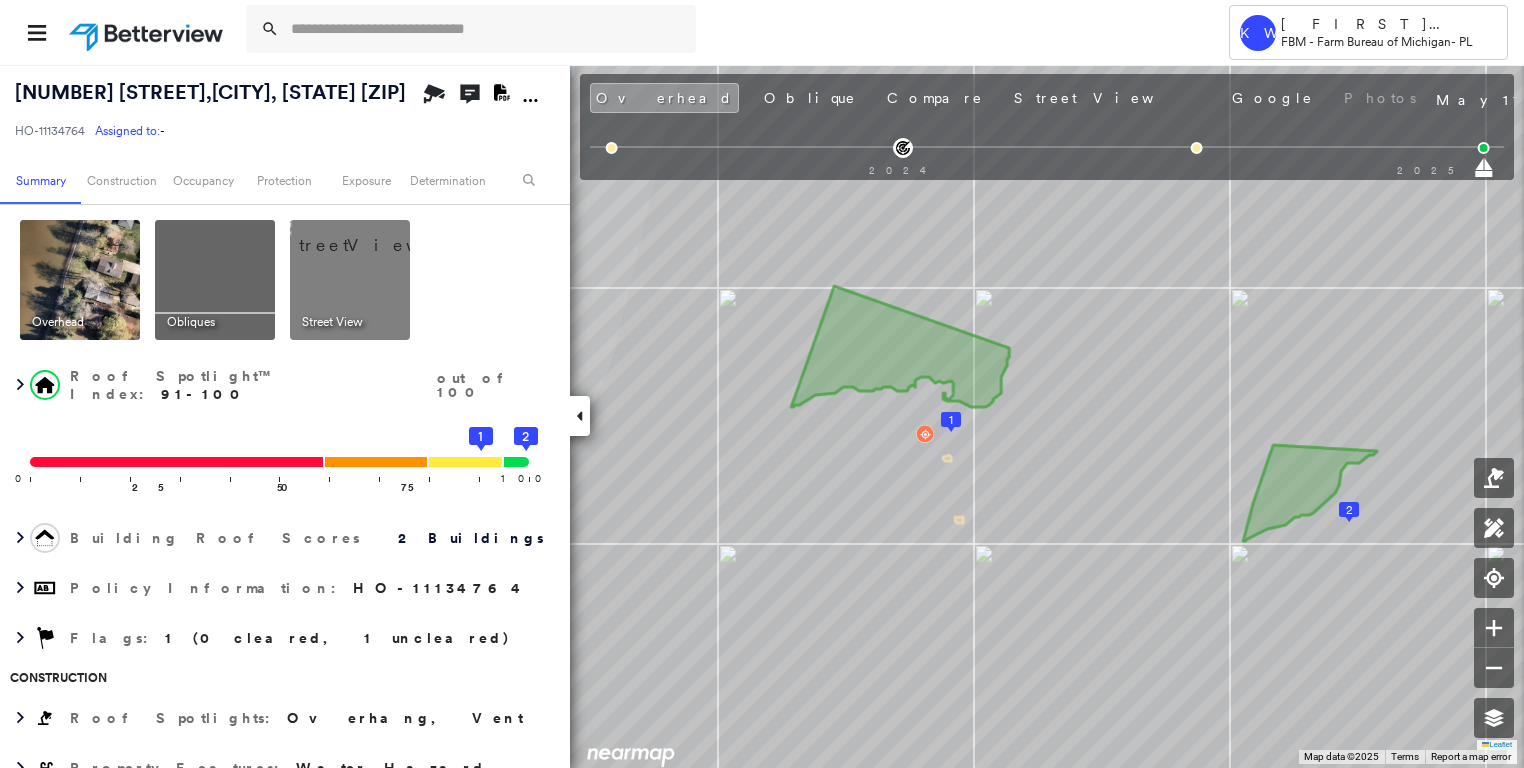 type on "**********" 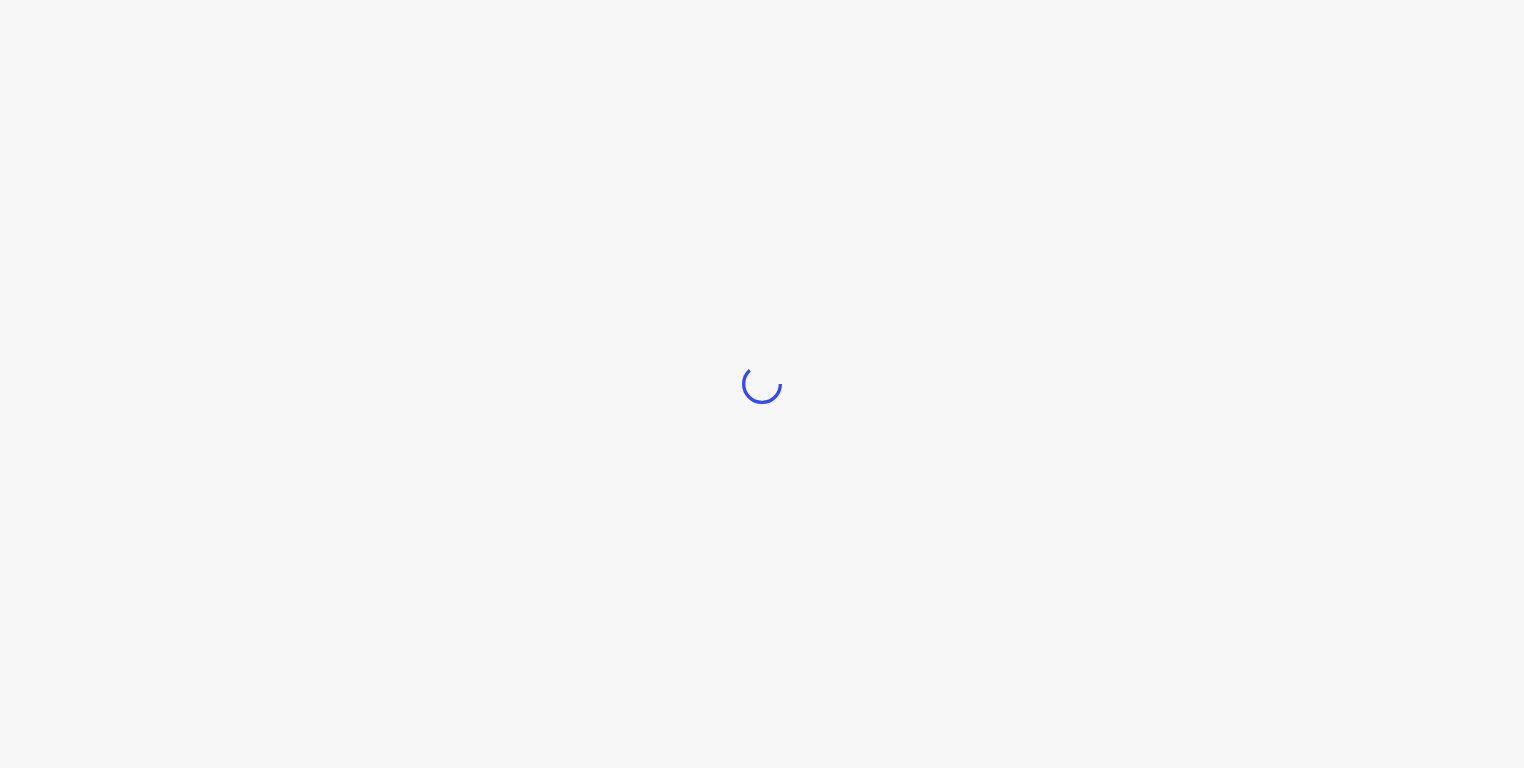 scroll, scrollTop: 0, scrollLeft: 0, axis: both 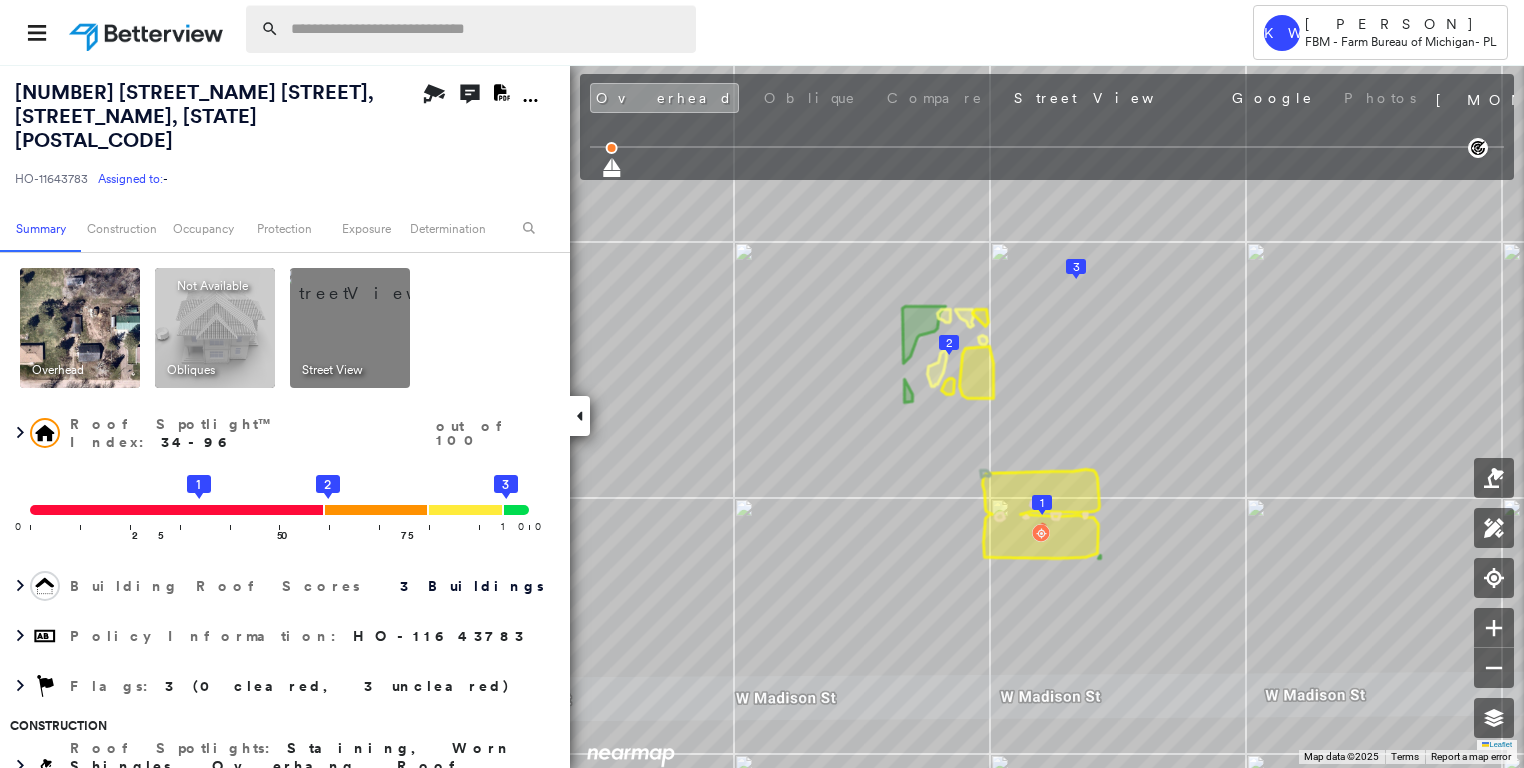 click at bounding box center (487, 29) 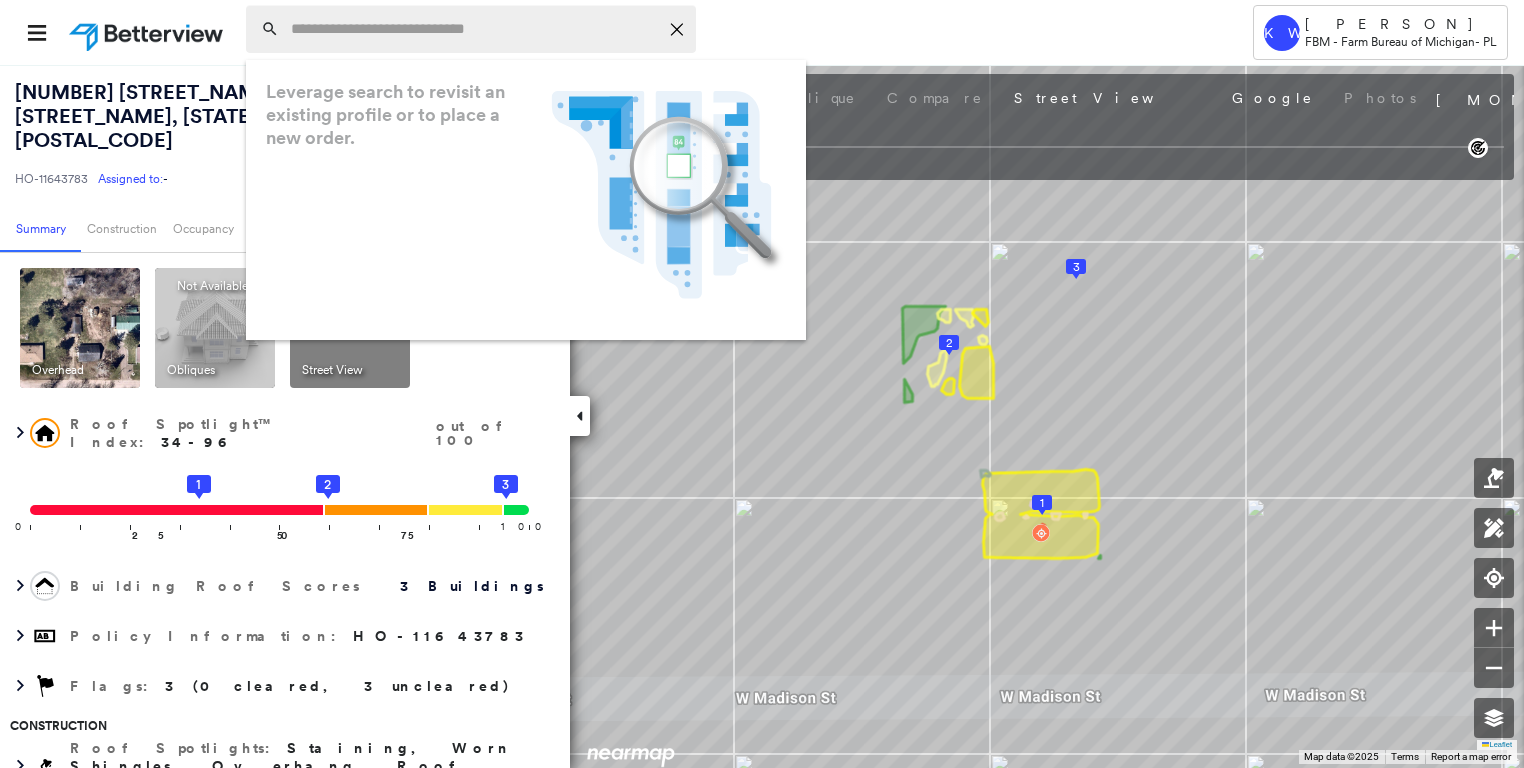 paste on "**********" 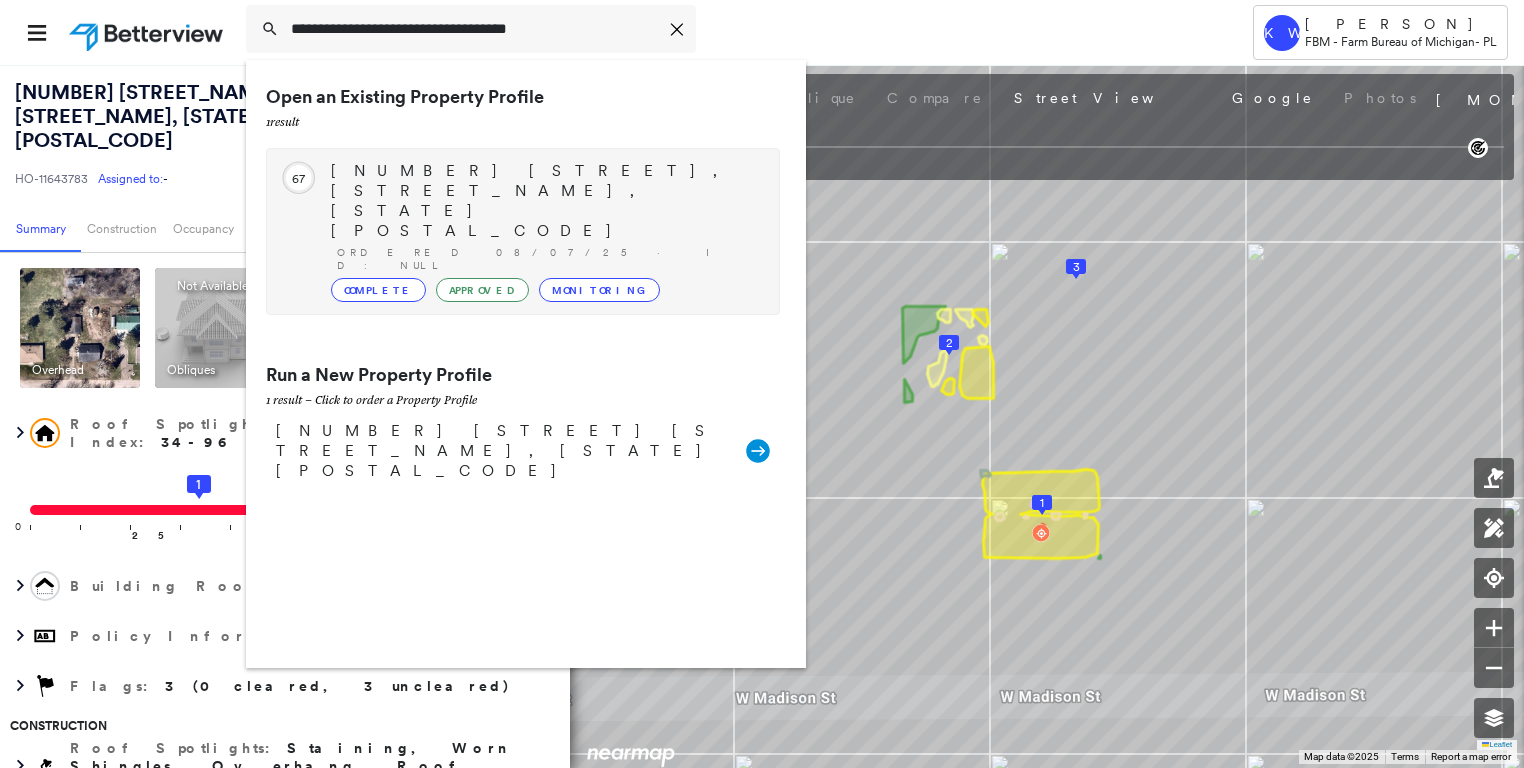 type on "**********" 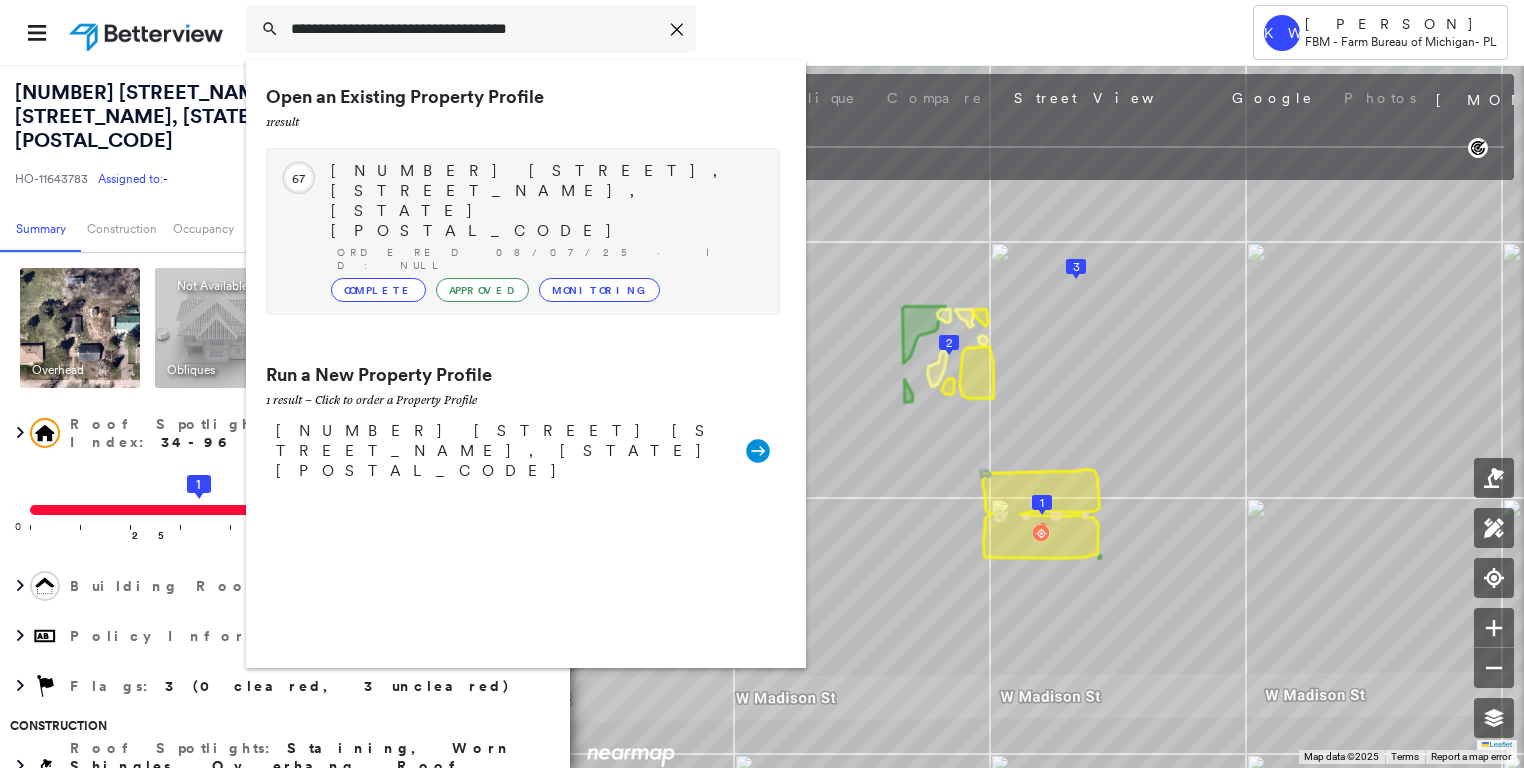 click on "3325  Saint Andrews Dr, Port Huron, MI 48060" at bounding box center [545, 201] 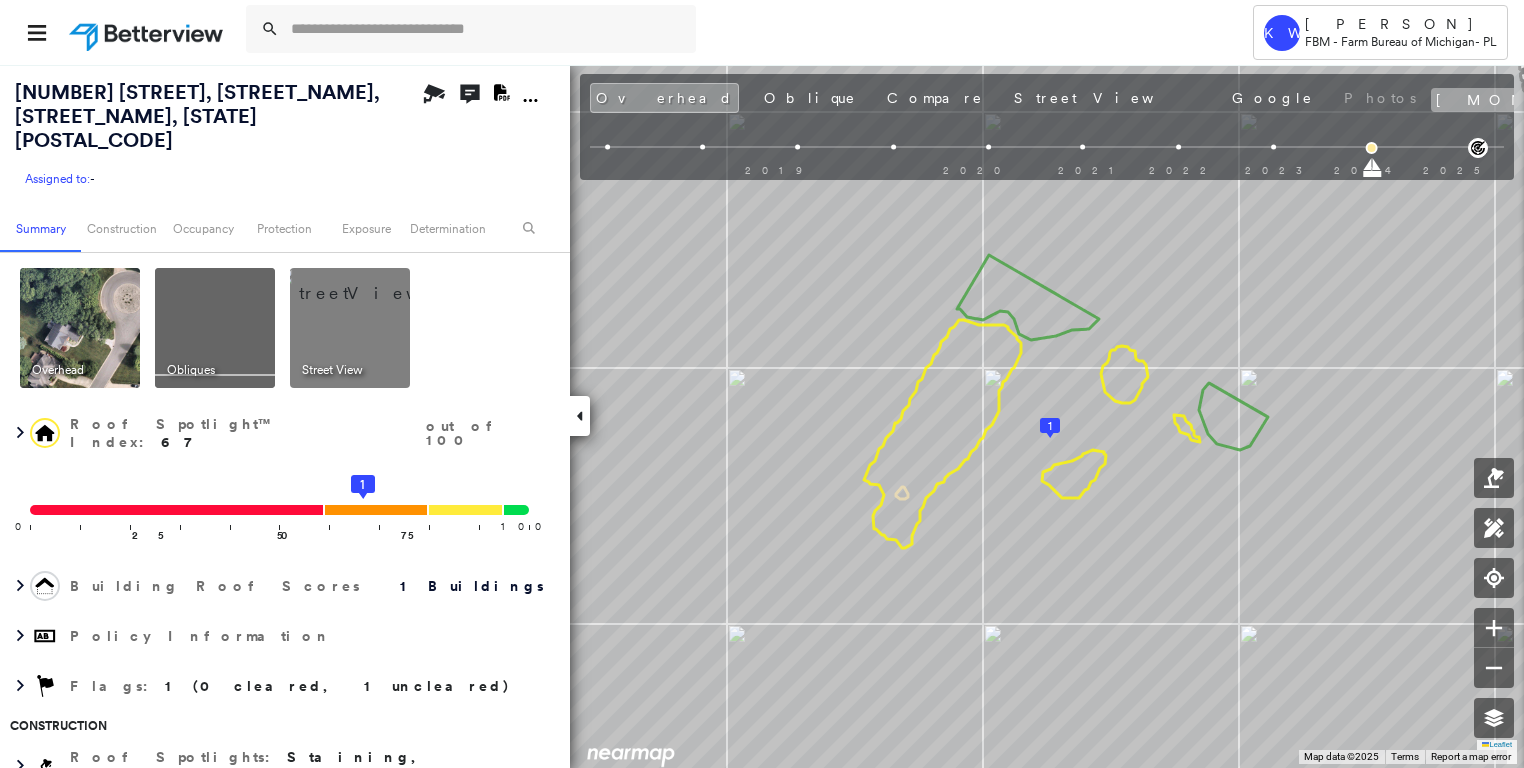 click 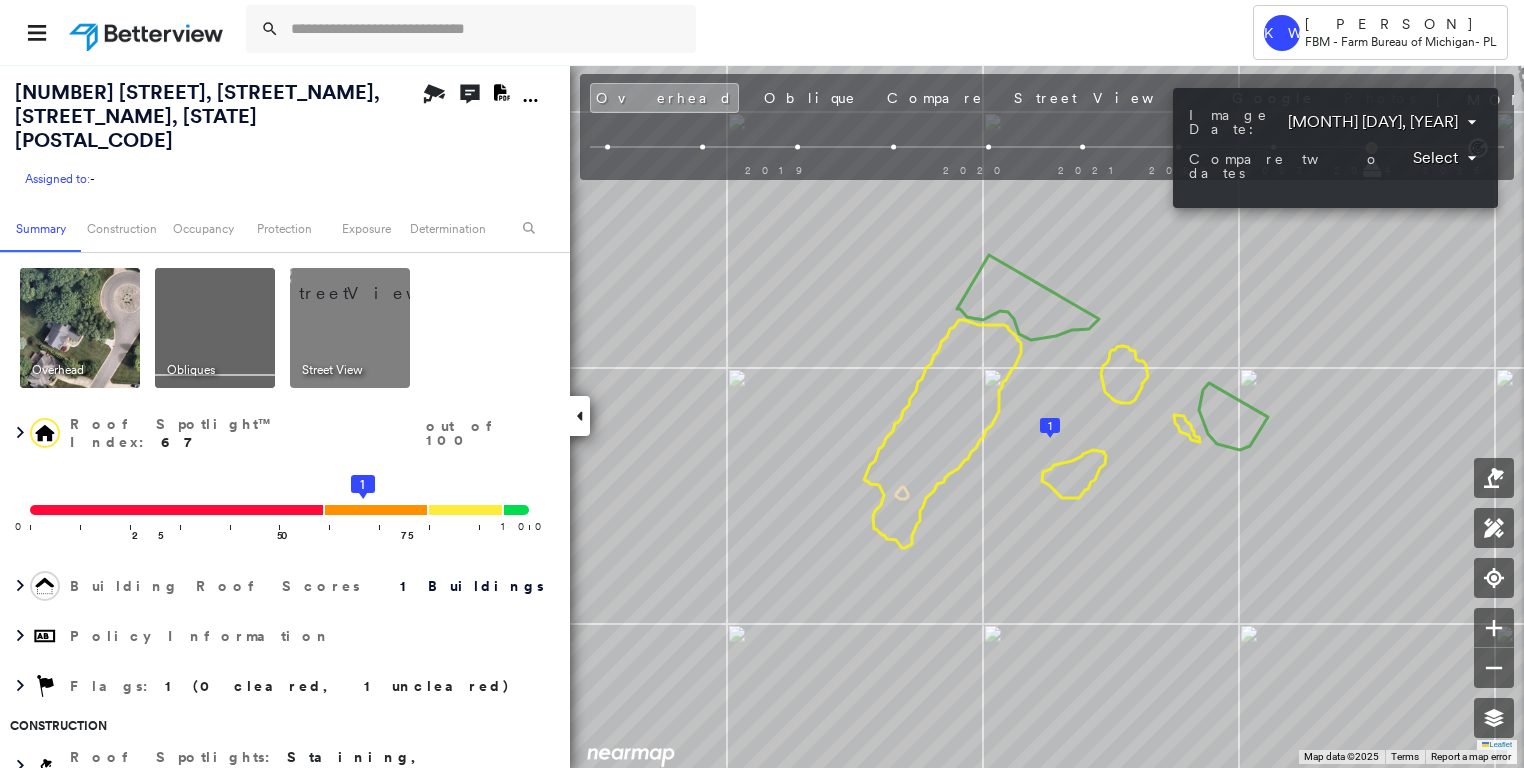 click on "Tower KW Kristina Wallace FBM - Farm Bureau of Michigan  -   PL 3325  Saint Andrews Dr ,  Port Huron, MI 48060 Assigned to:  - Assigned to:  - Assigned to:  - Open Comments Download PDF Report Summary Construction Occupancy Protection Exposure Determination Overhead Obliques Street View Roof Spotlight™ Index :  67 out of 100 0 100 25 50 75 1 Building Roof Scores 1 Buildings Policy Information Flags :  1 (0 cleared, 1 uncleared) Construction Roof Spotlights :  Staining, Overhang, Vent Property Features Roof Size & Shape :  1 building  - Gable | Asphalt Shingle Occupancy Place Detail Protection Exposure FEMA Risk Index Additional Perils Tree Fall Risk:  Present   Determination Flags :  1 (0 cleared, 1 uncleared) Uncleared Flags (1) Cleared Flags  (0) Med Medium Priority Flagged 08/07/25 Clear Action Taken New Entry History Quote/New Business Terms & Conditions Added ACV Endorsement Added Cosmetic Endorsement Inspection/Loss Control Report Information Added to Inspection Survey Onsite Inspection Ordered Save" at bounding box center (762, 384) 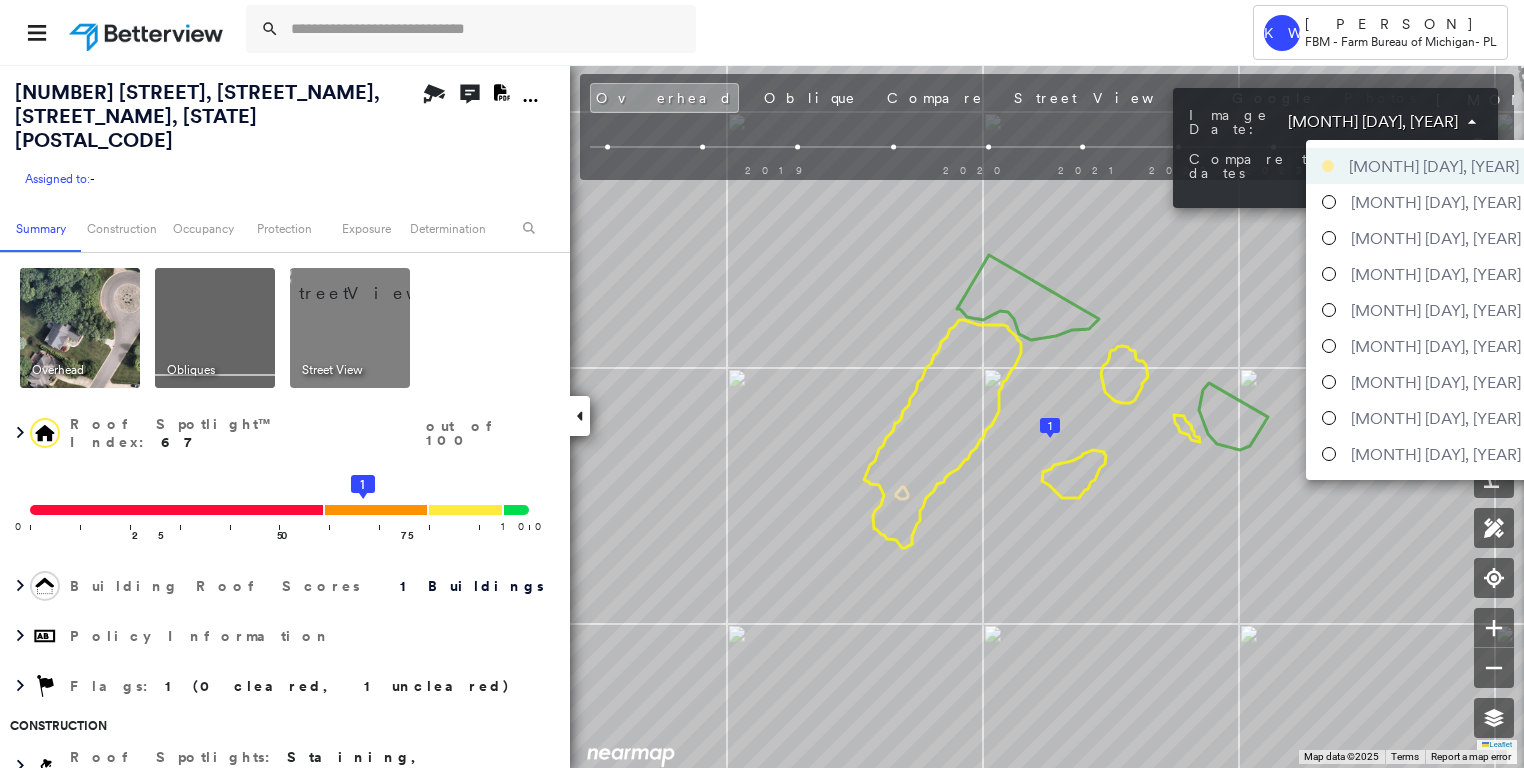 click at bounding box center (762, 384) 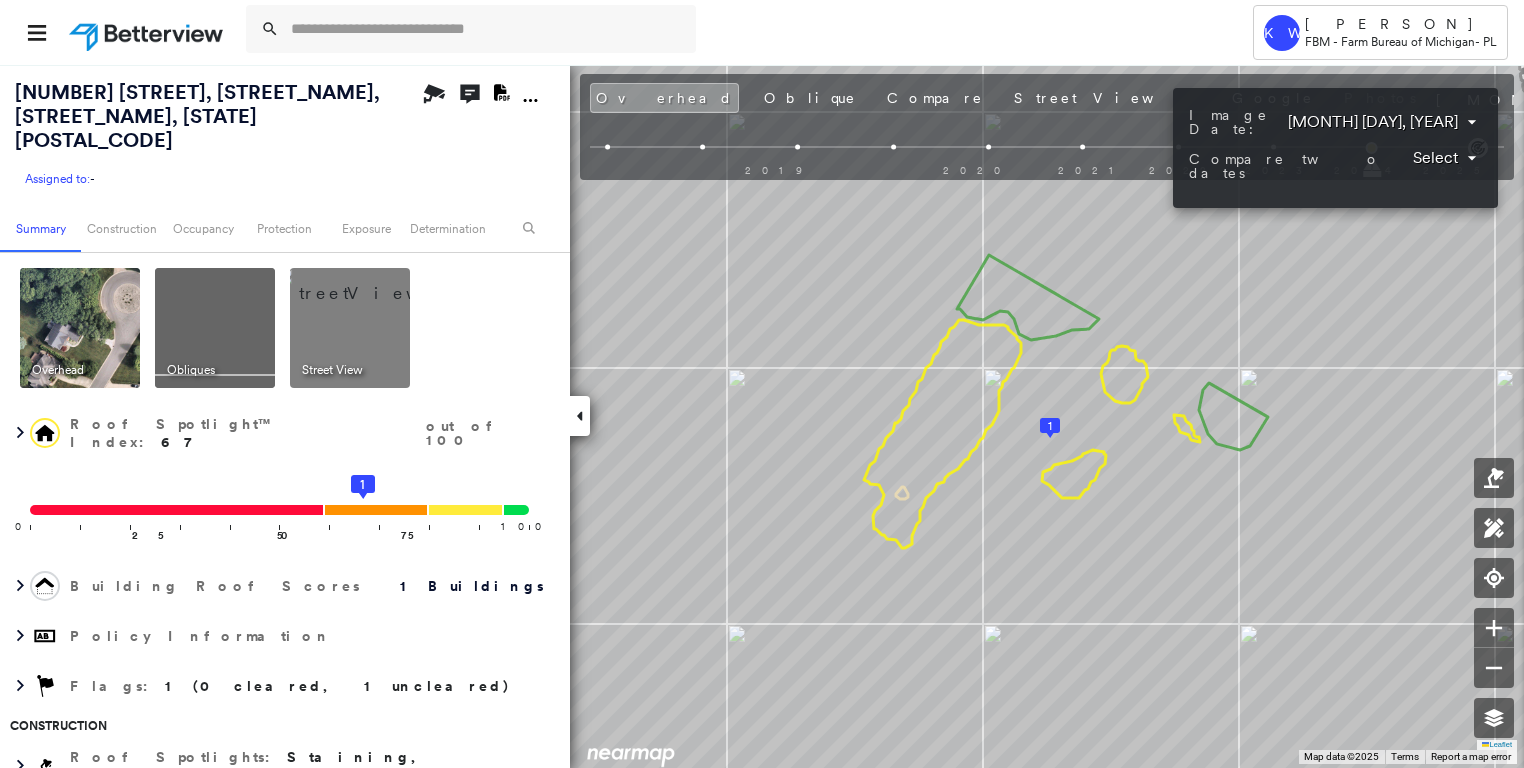 click at bounding box center (762, 384) 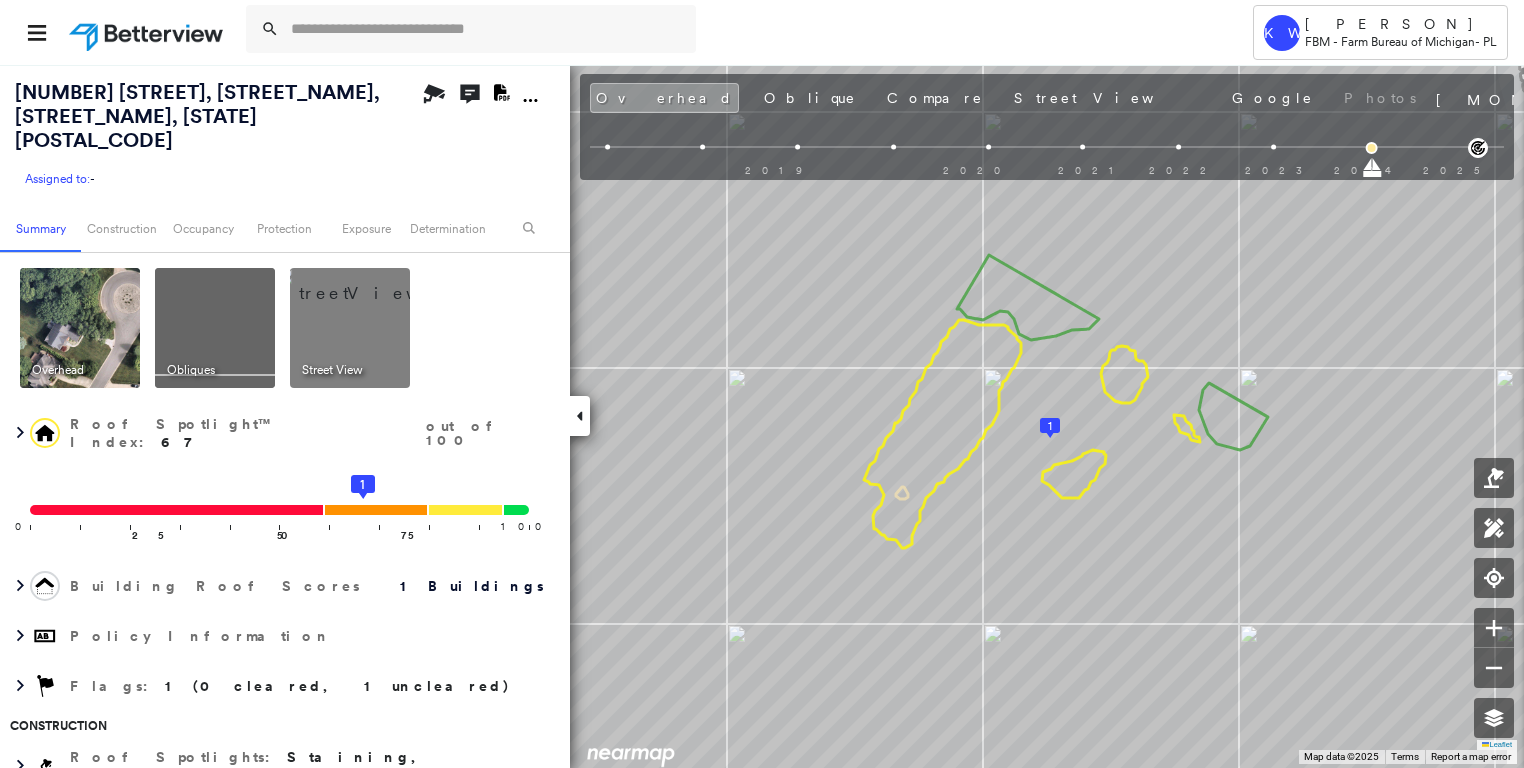 click at bounding box center (215, 328) 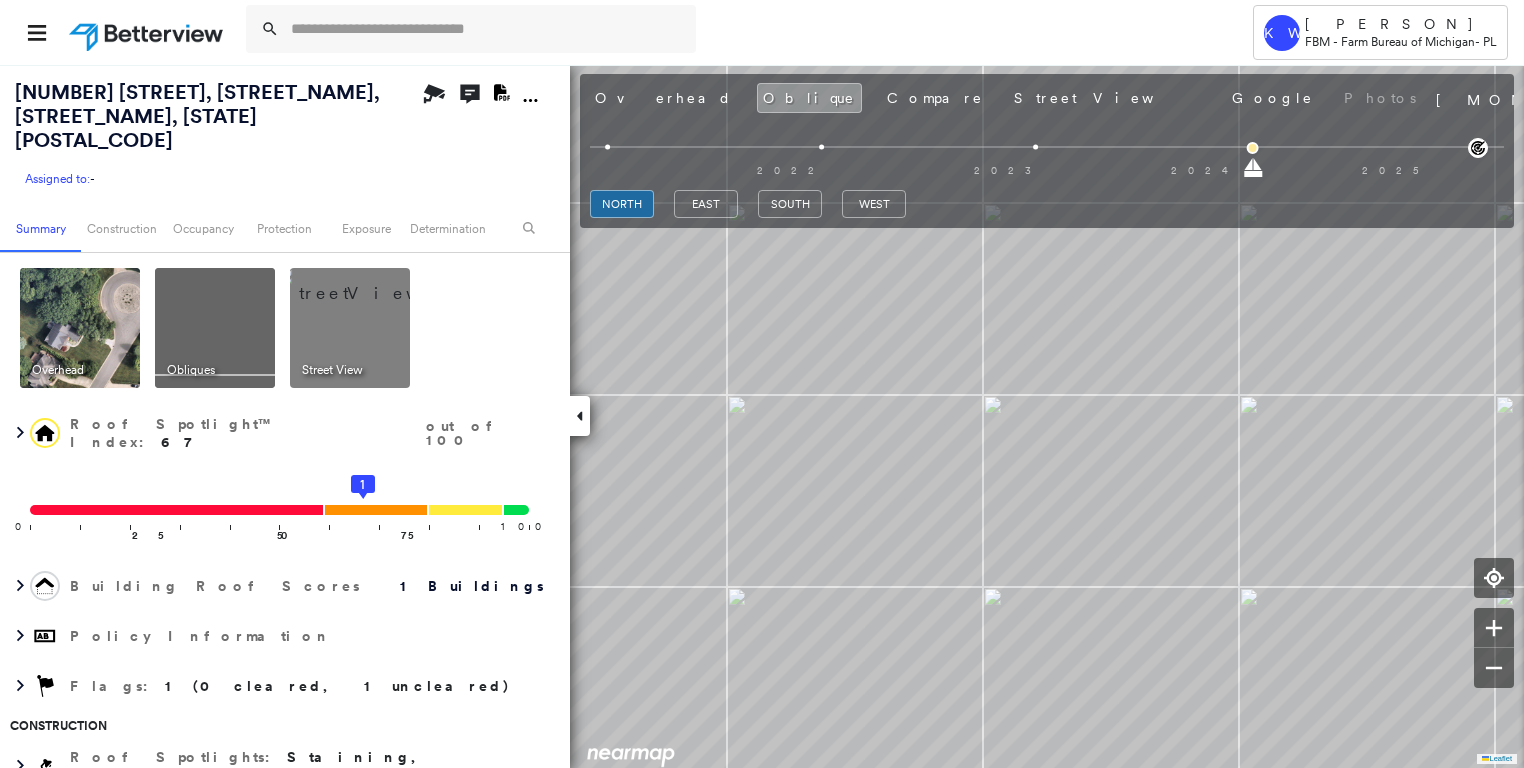 click at bounding box center [80, 328] 